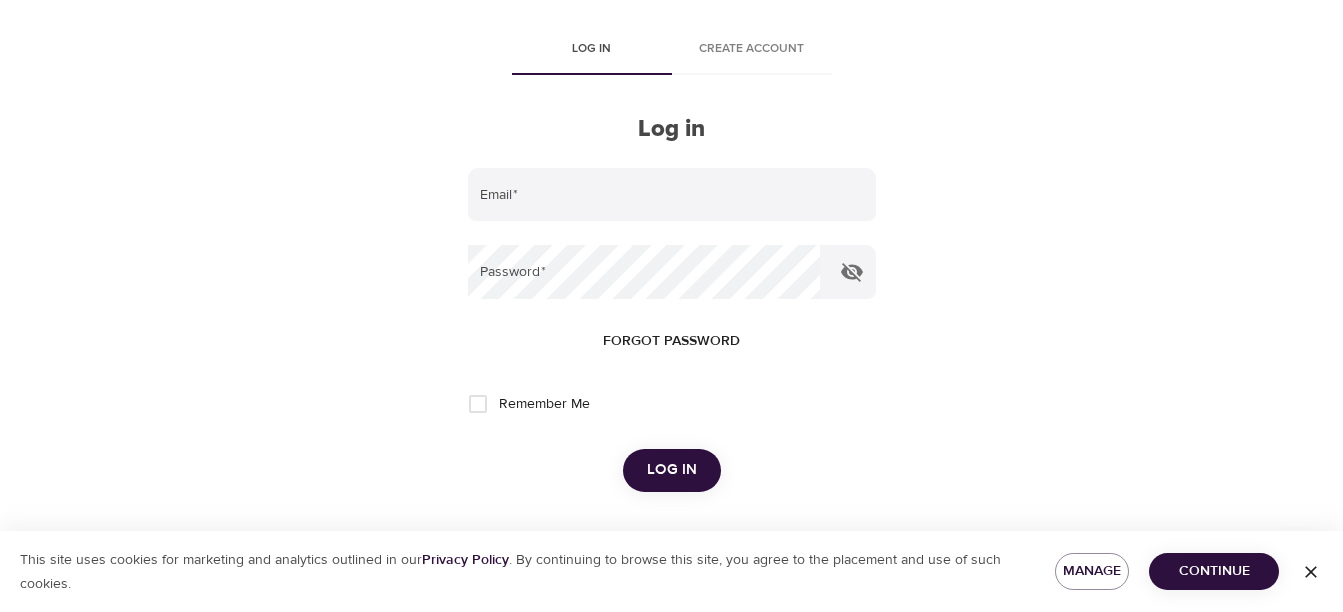scroll, scrollTop: 274, scrollLeft: 0, axis: vertical 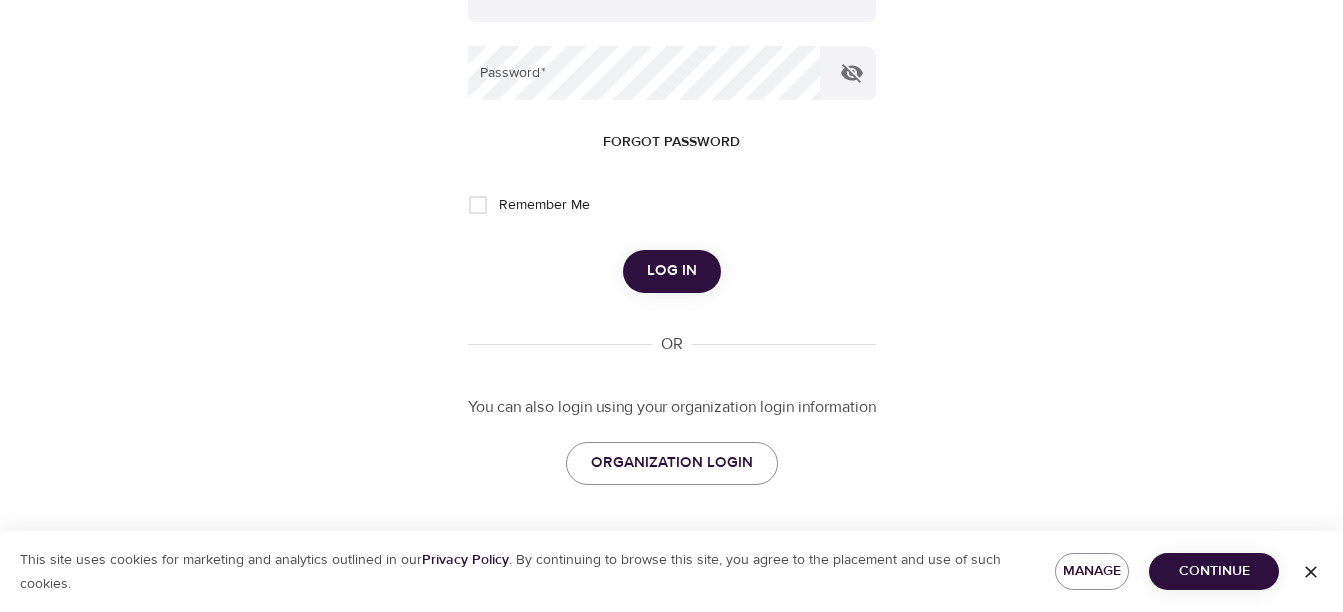 click on "Log in" at bounding box center (672, 271) 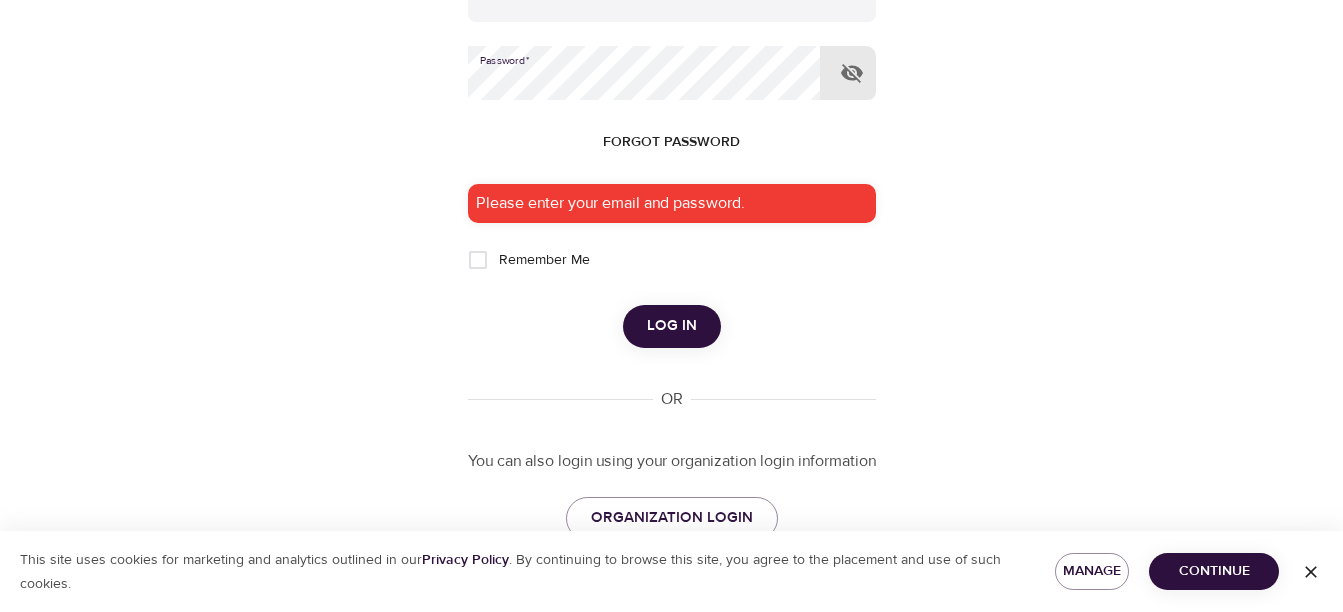 scroll, scrollTop: 74, scrollLeft: 0, axis: vertical 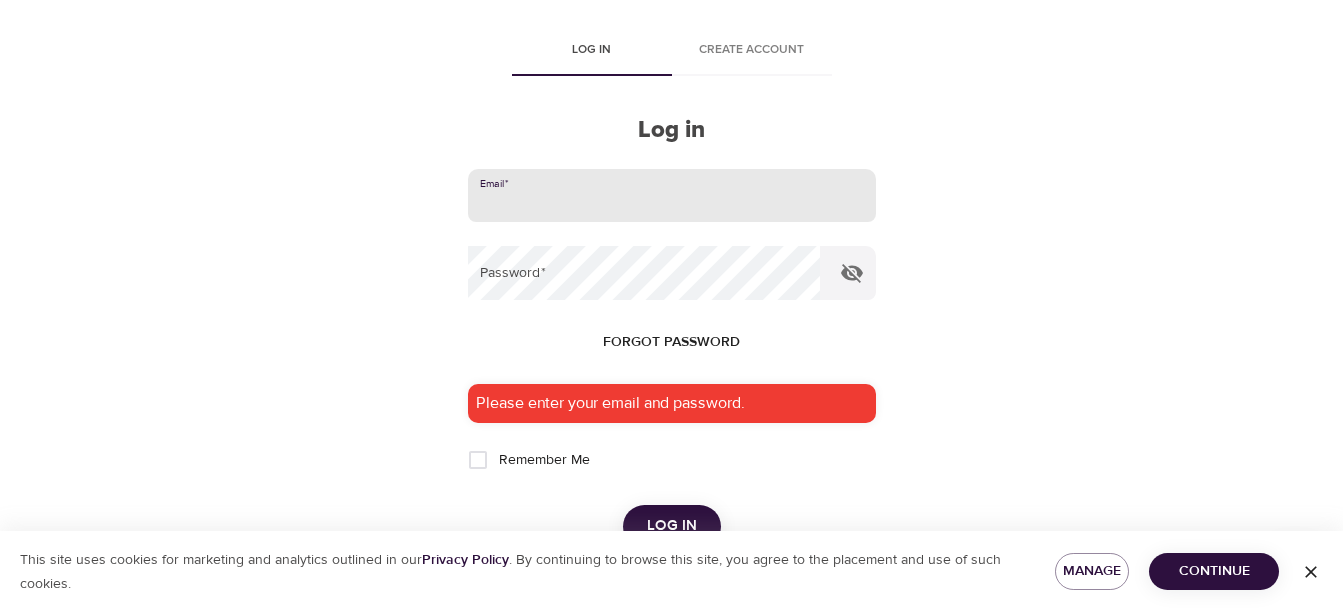 click at bounding box center [672, 196] 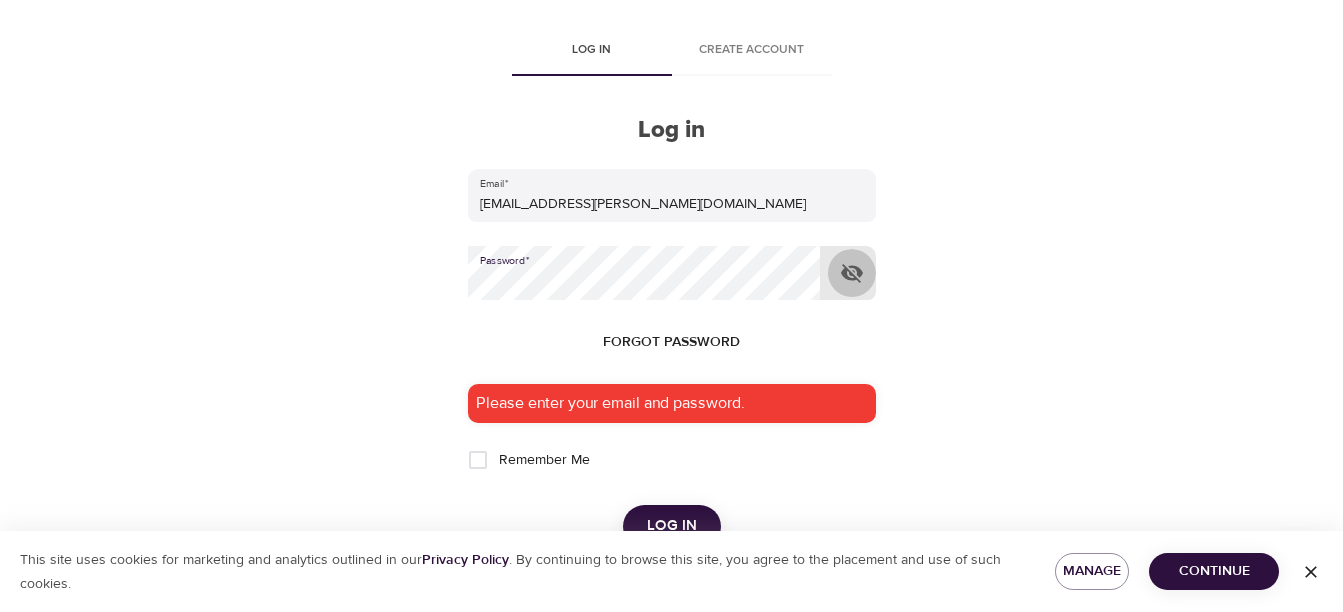 click 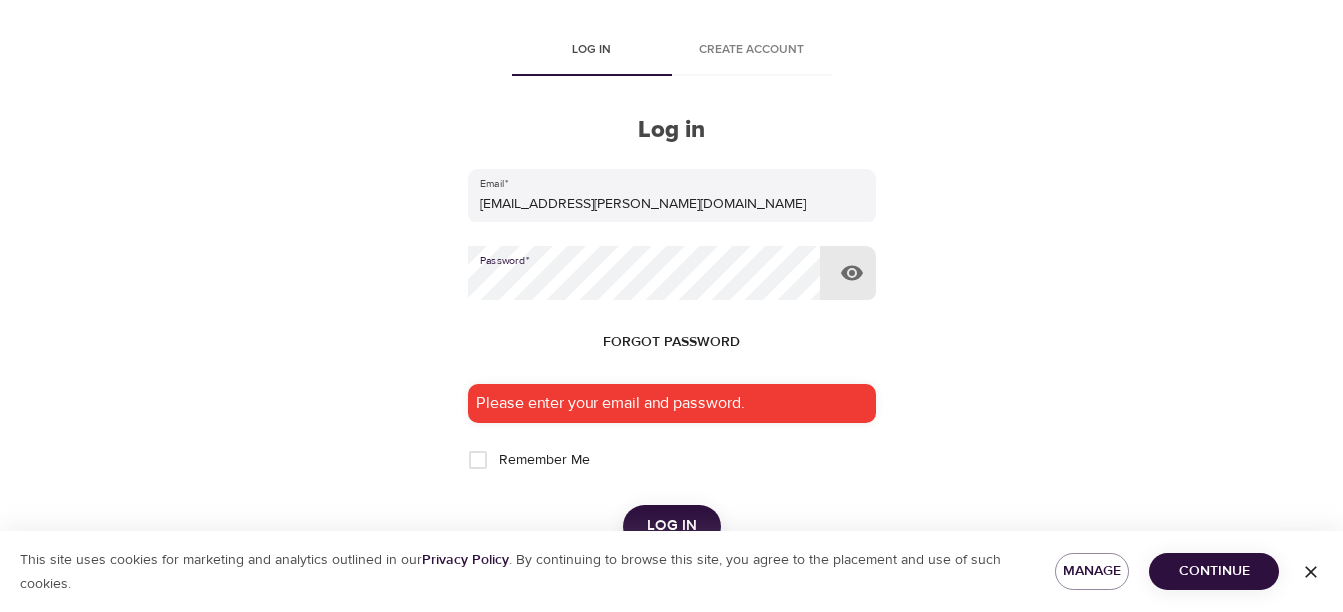 click on "Log in" at bounding box center (672, 526) 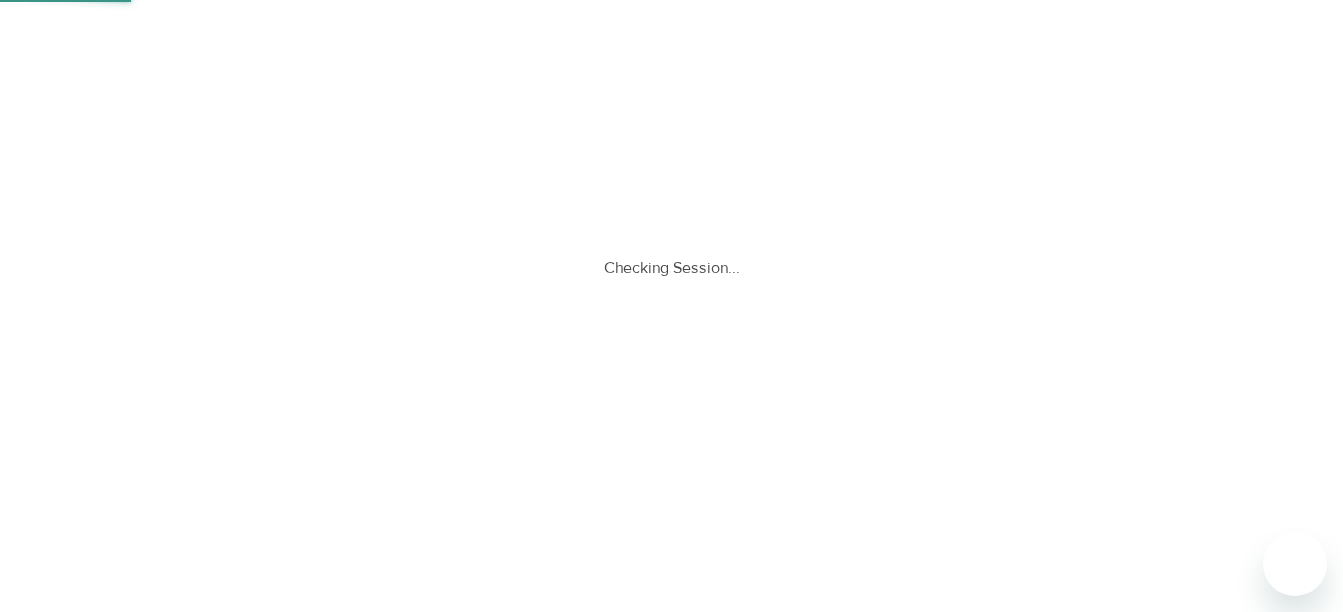 scroll, scrollTop: 0, scrollLeft: 0, axis: both 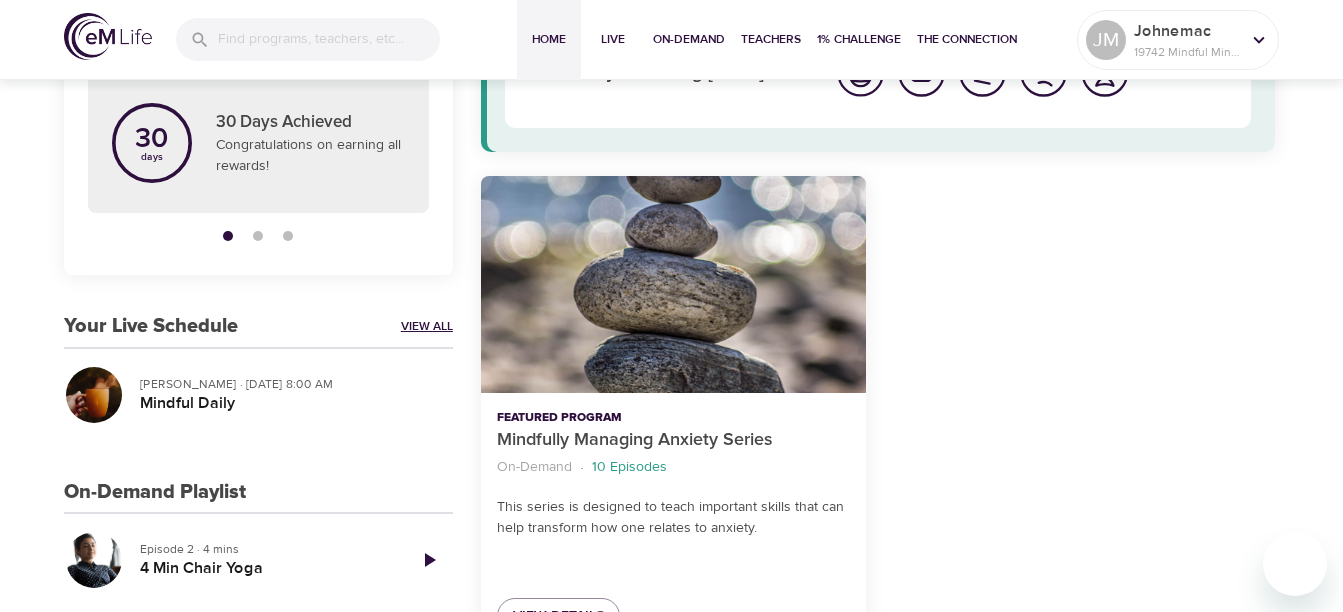 click on "View All" at bounding box center [427, 326] 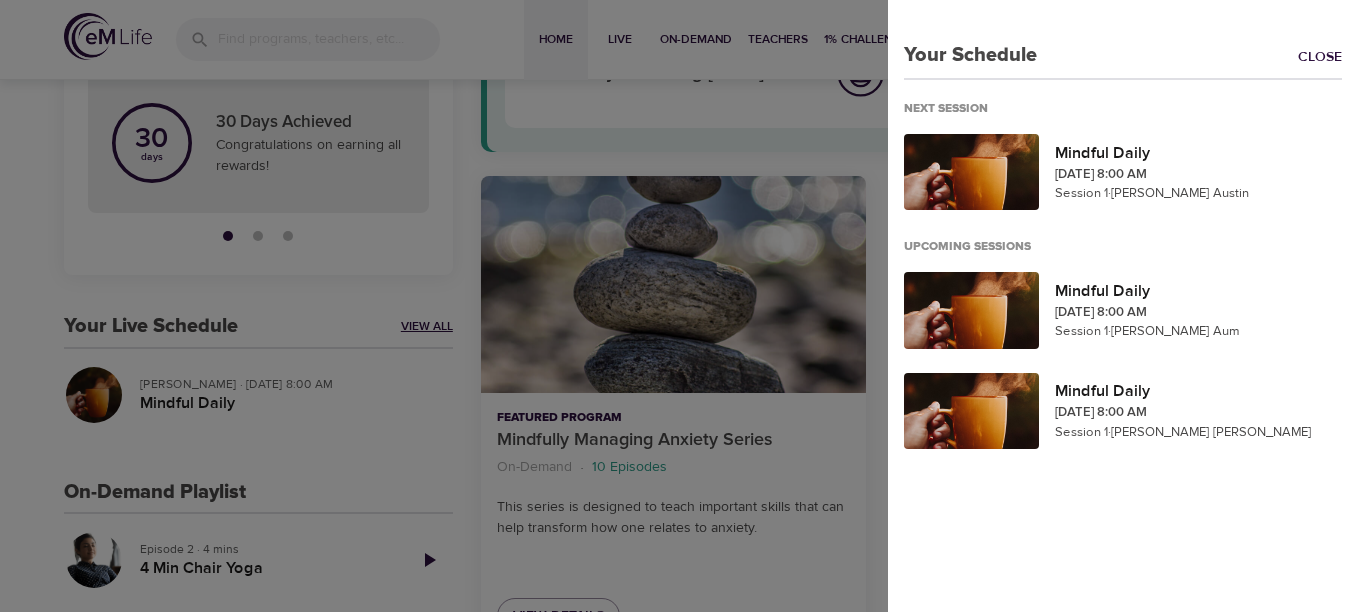 click at bounding box center (679, 306) 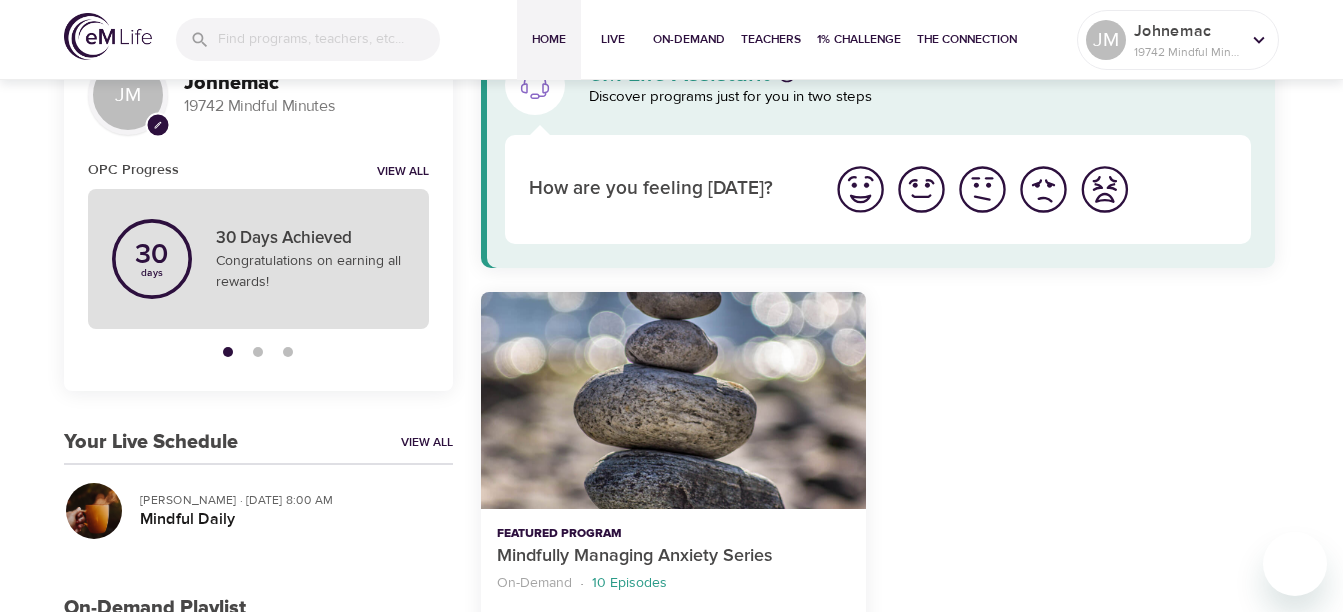 scroll, scrollTop: 0, scrollLeft: 0, axis: both 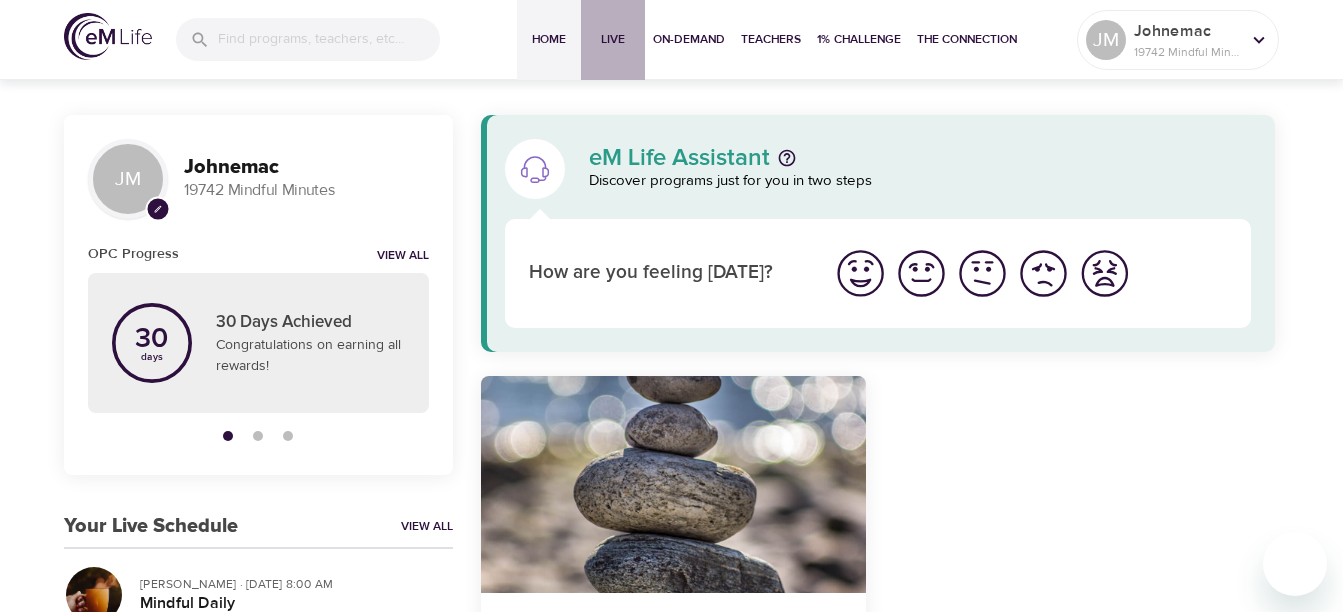 click on "Live" at bounding box center [613, 39] 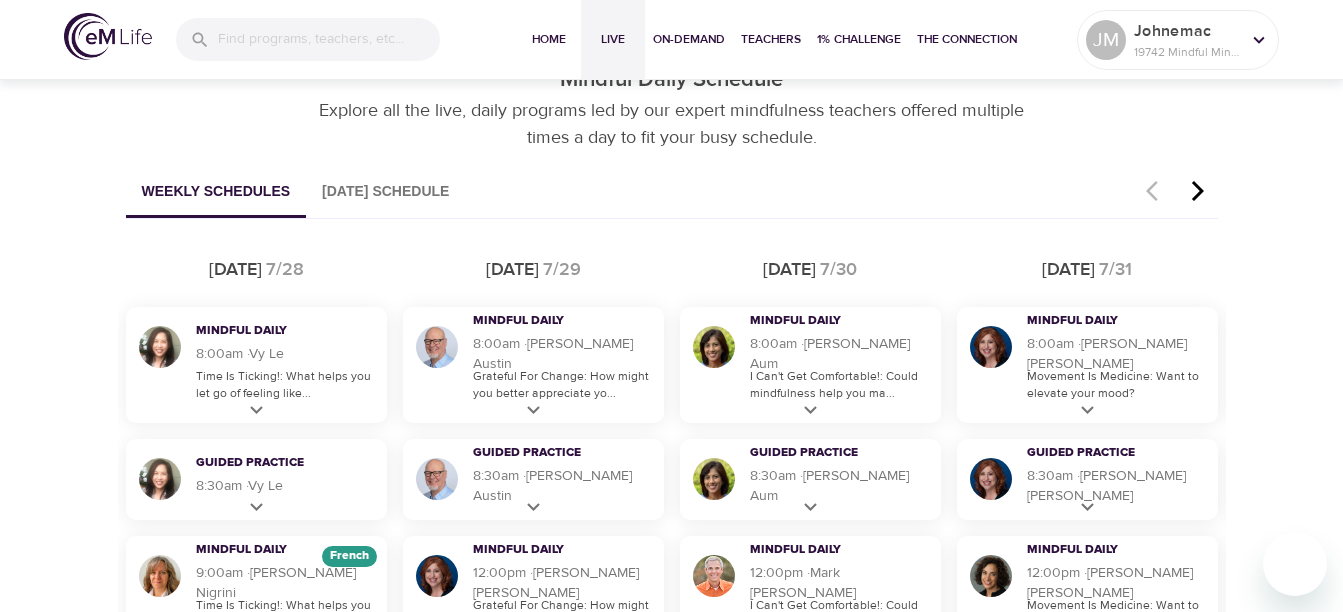 scroll, scrollTop: 1200, scrollLeft: 0, axis: vertical 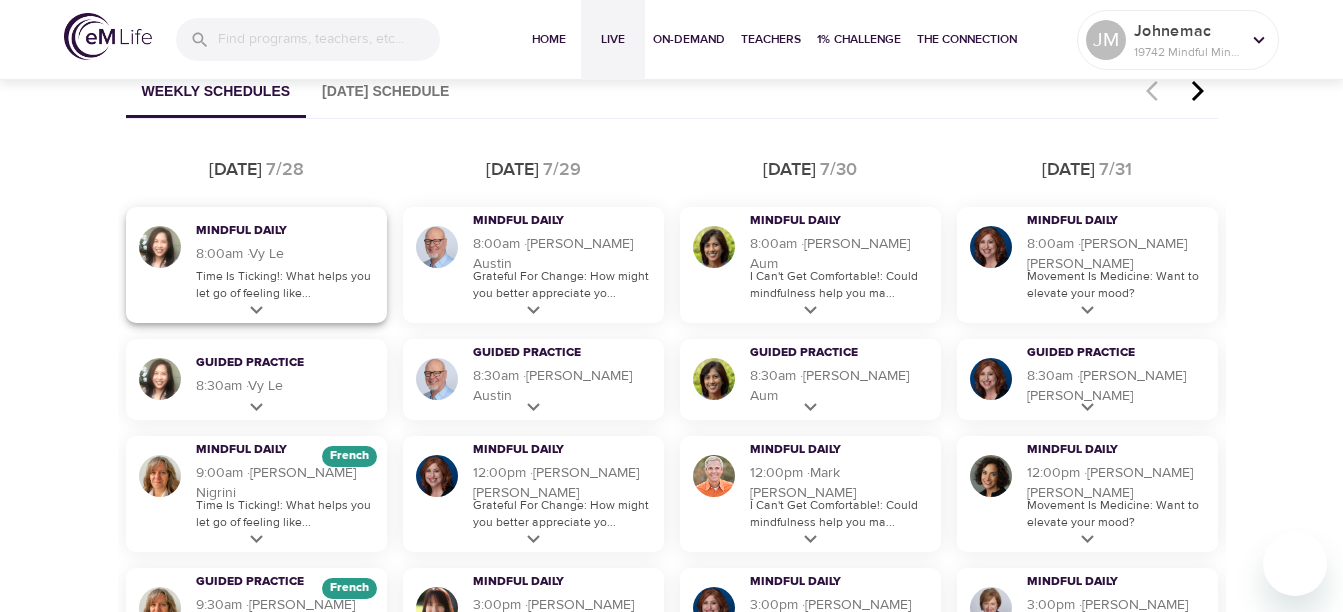 click on "Time Is Ticking!: What helps you let go of feeling like..." at bounding box center (286, 285) 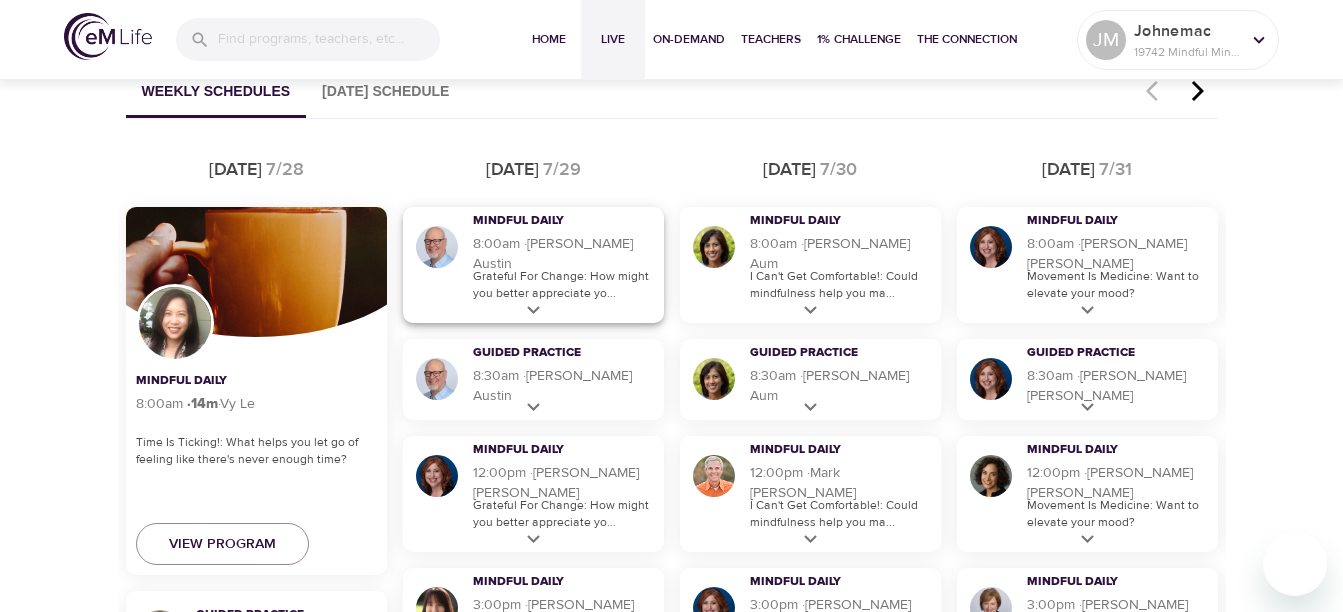 click on "Grateful For Change: How might you better appreciate yo..." at bounding box center [563, 285] 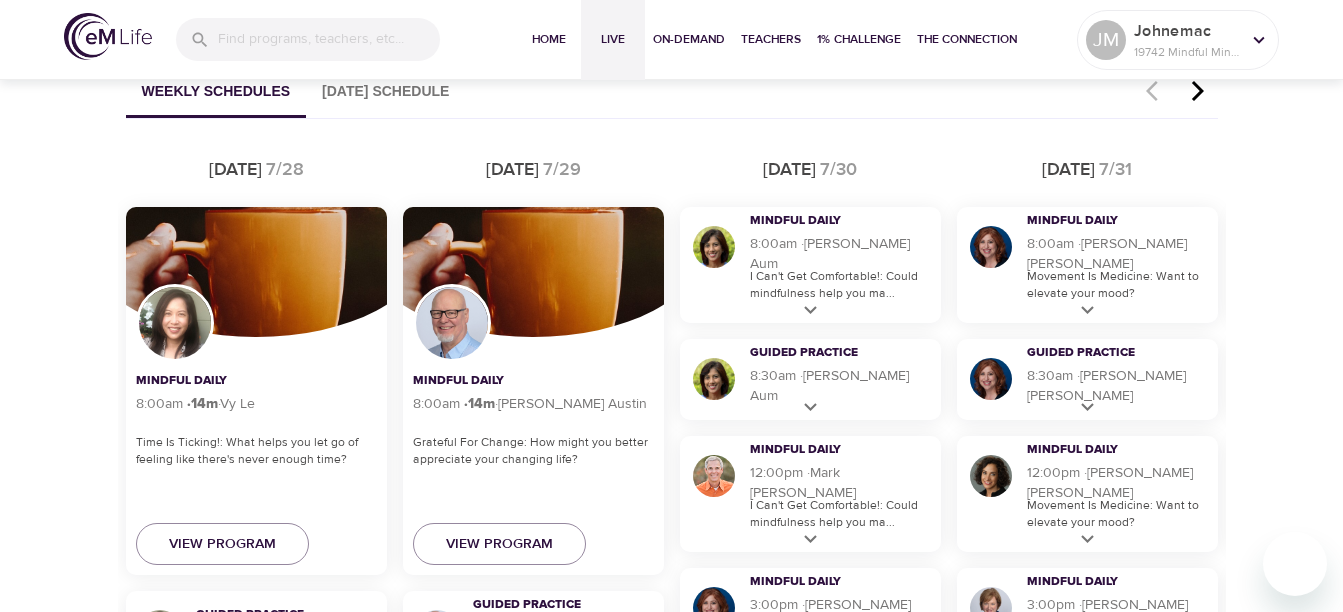 click on "Discover Live Programs Live sessions taught by our mindfulness experts. Whether you're new to mindfulness or an avid practitioner, there is something for you. Your Upcoming Live Programs Jim Austin Mindful Daily Single Session Jul 29 at 8:00 am View Details Vy Le Mindful Daily Single Session Jul 28 at 8:00 am View Details Featured Program Mindfully Managing Anxiety Series 10 Sessions Details Live Programs - Starting Soon Mindful Daily Schedule Explore all the live, daily programs led by our expert mindfulness teachers offered multiple times a day to fit your busy schedule. Weekly Schedules Monday, July 28 Schedule Monday 7/28 Mindful Daily 8:00am   ·  14 m  ·  Vy   Le Time Is Ticking!: What helps you let go of feeling like... Time Is Ticking!: What helps you let go of feeling like there's never enough time? View Program Guided Practice 8:30am   ·  30 m  ·  Vy   Le View Program Mindful Daily 9:00am   ·  14 m  ·  Melissa   Nigrini Time Is Ticking!: What helps you let go of feeling like... View Program   m" at bounding box center (671, 712) 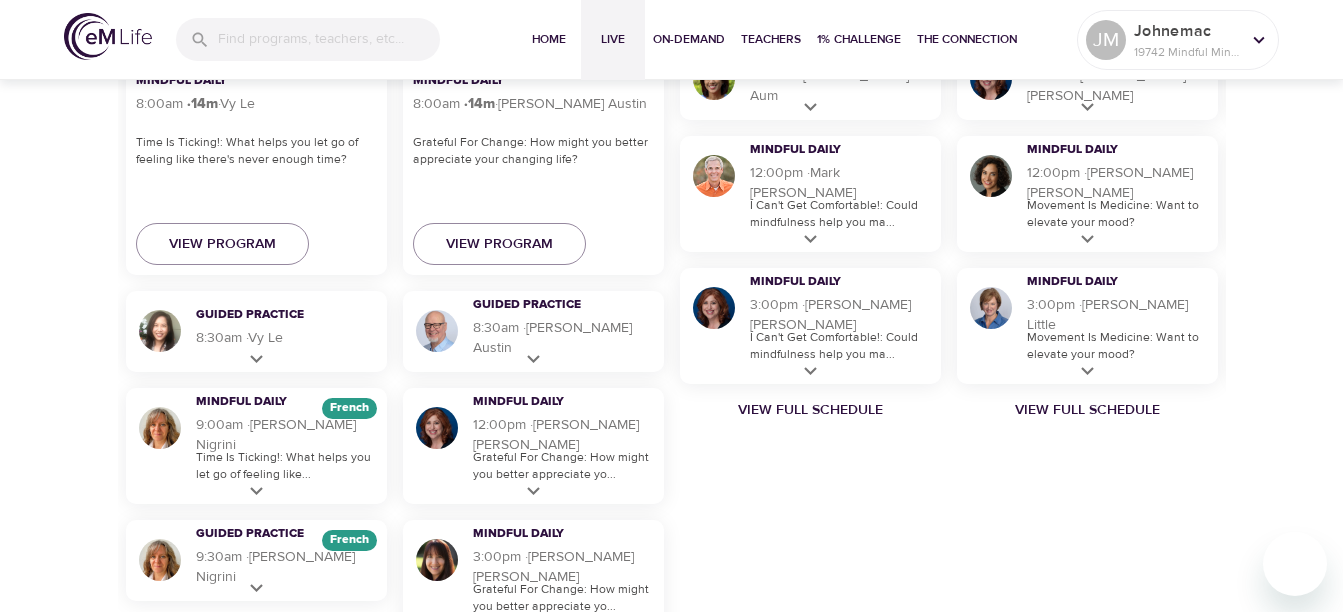 scroll, scrollTop: 1600, scrollLeft: 0, axis: vertical 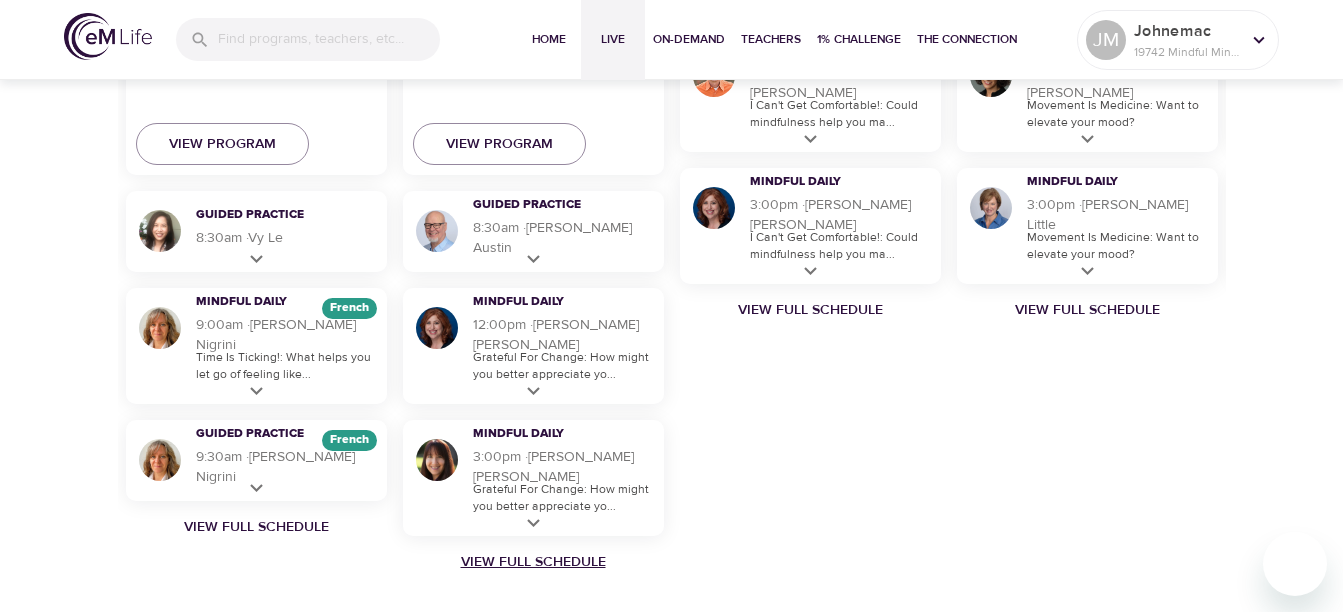 click on "View Full Schedule" at bounding box center [533, 562] 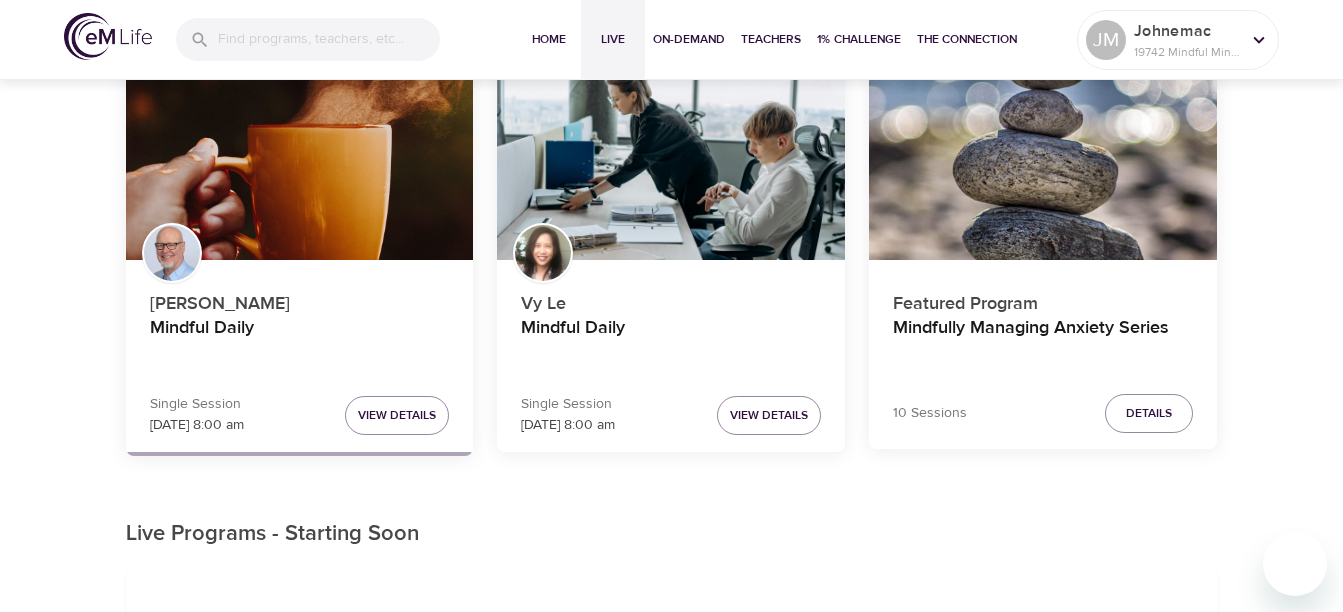 scroll, scrollTop: 0, scrollLeft: 0, axis: both 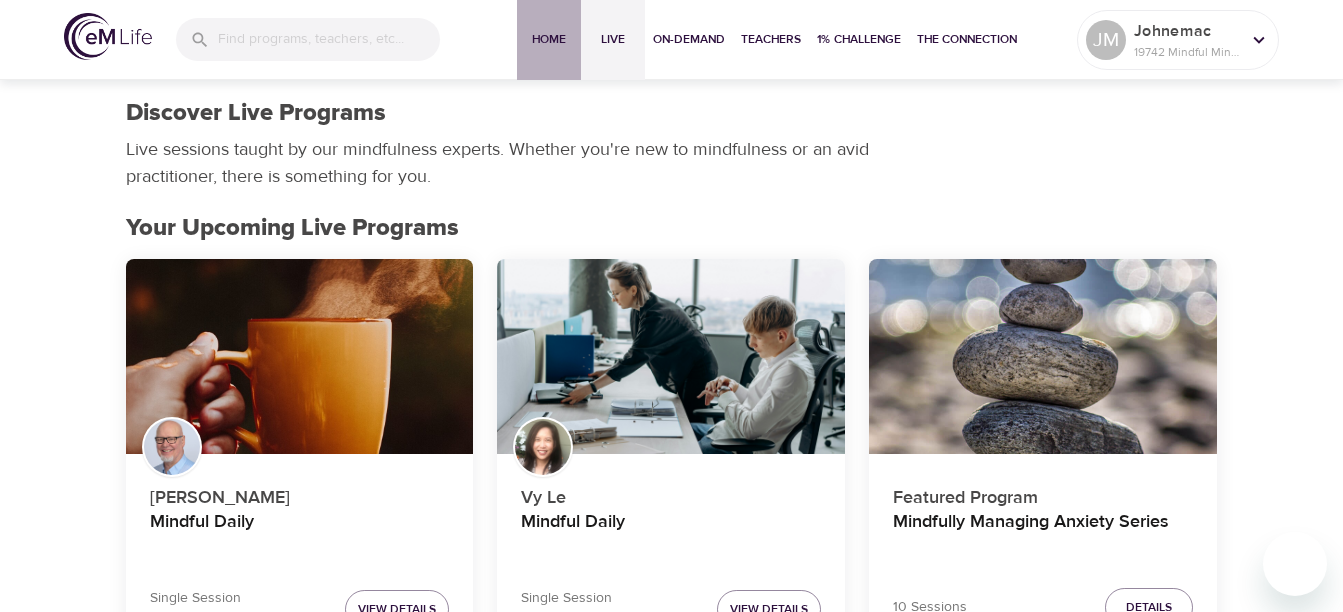 click on "Home" at bounding box center [549, 39] 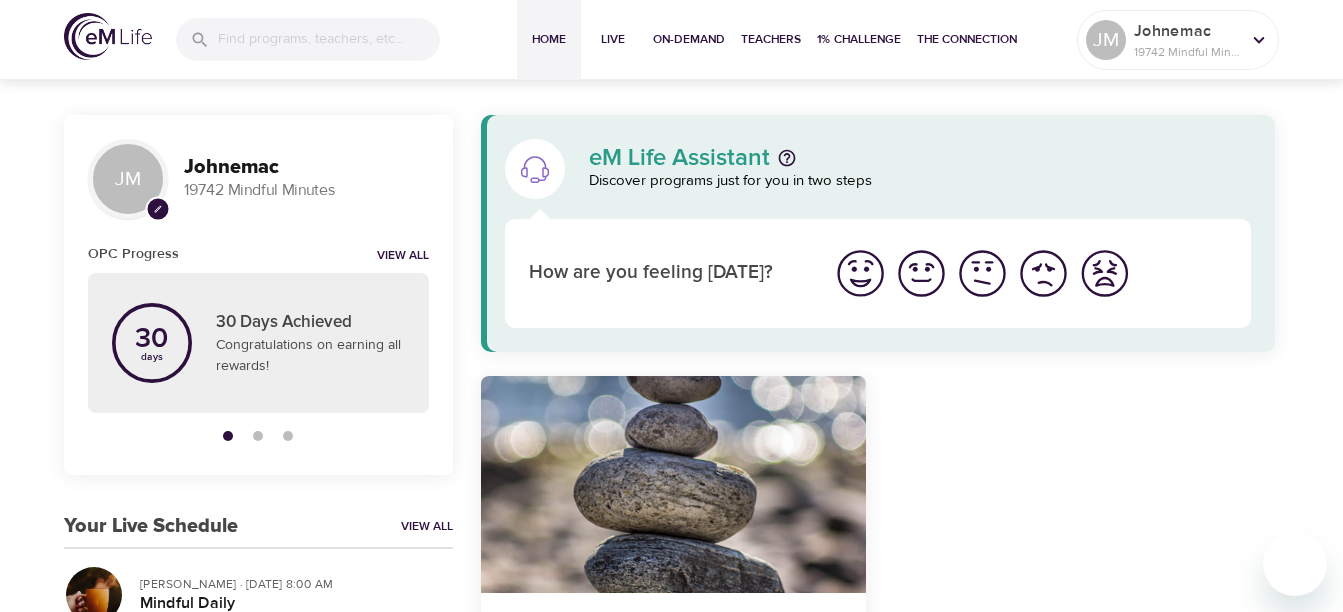 scroll, scrollTop: 100, scrollLeft: 0, axis: vertical 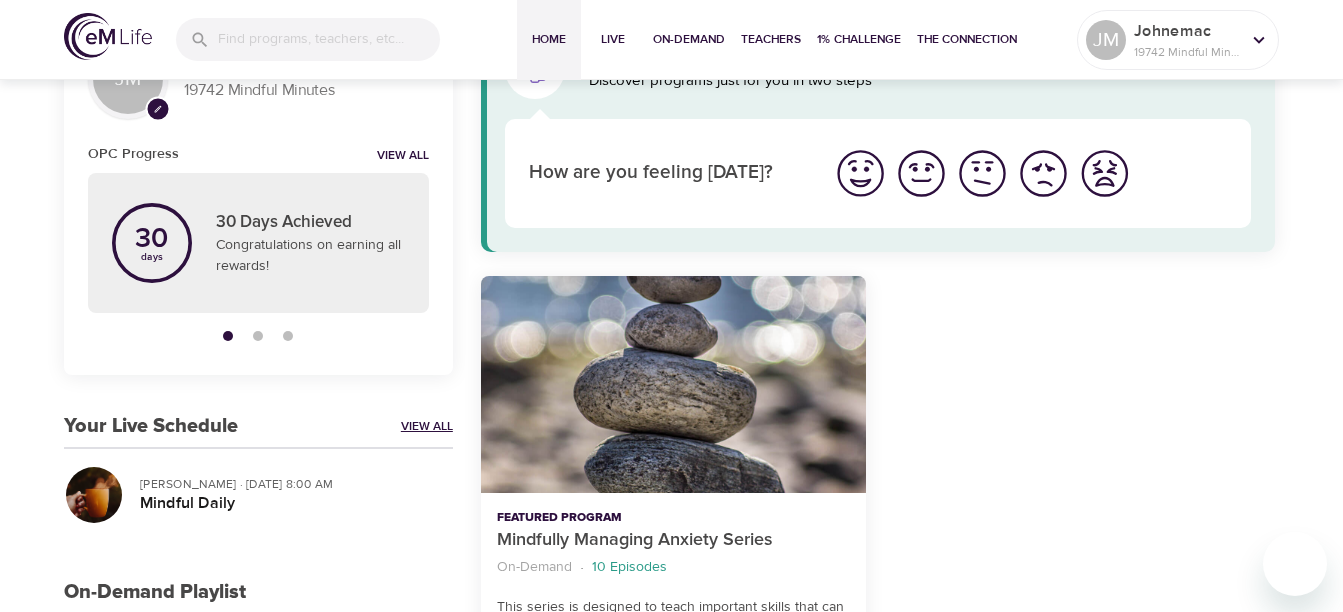 click on "View All" at bounding box center (427, 426) 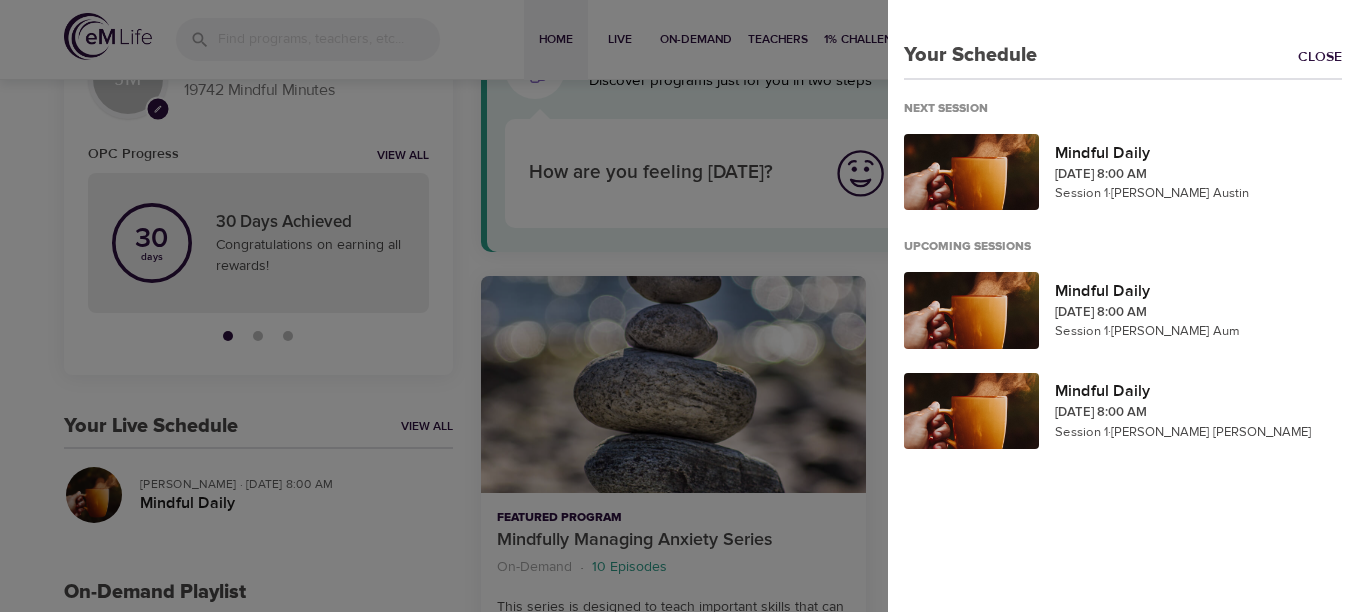click at bounding box center (679, 306) 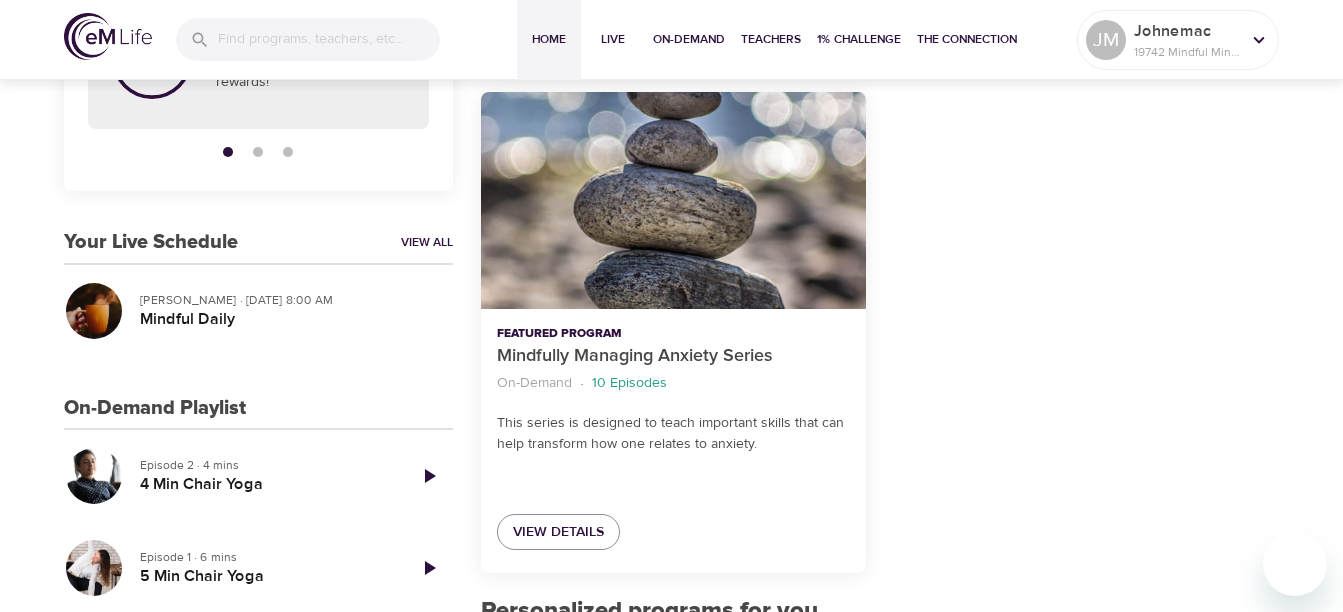 scroll, scrollTop: 0, scrollLeft: 0, axis: both 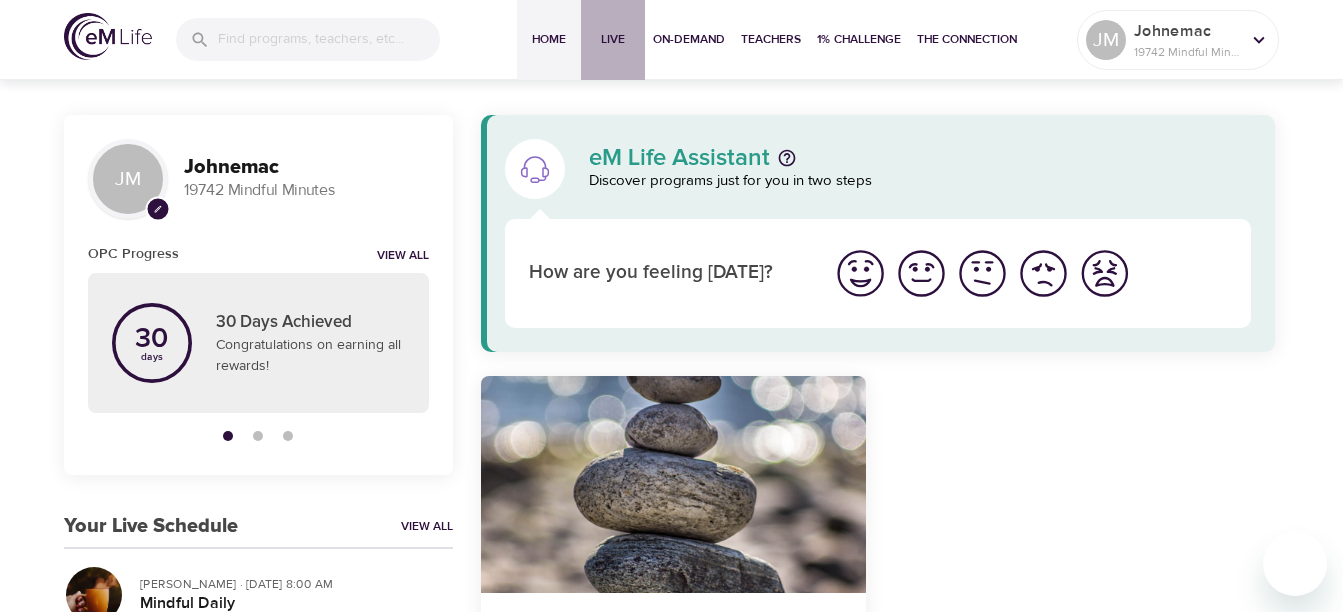 click on "Live" at bounding box center (613, 39) 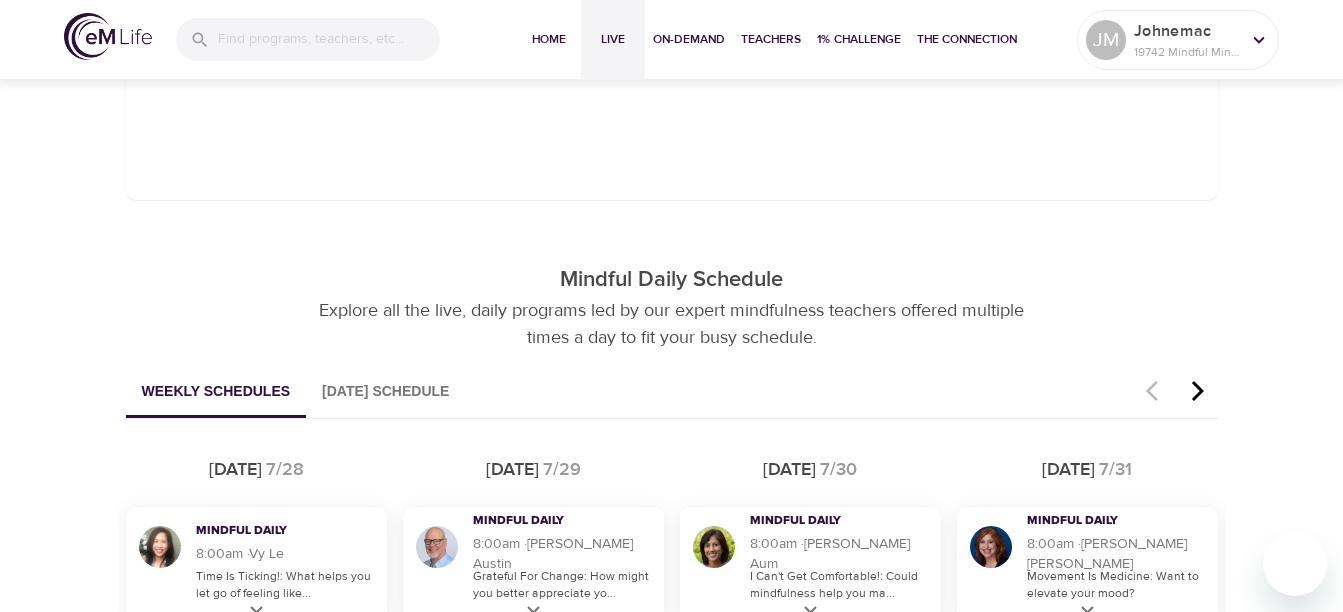 scroll, scrollTop: 1000, scrollLeft: 0, axis: vertical 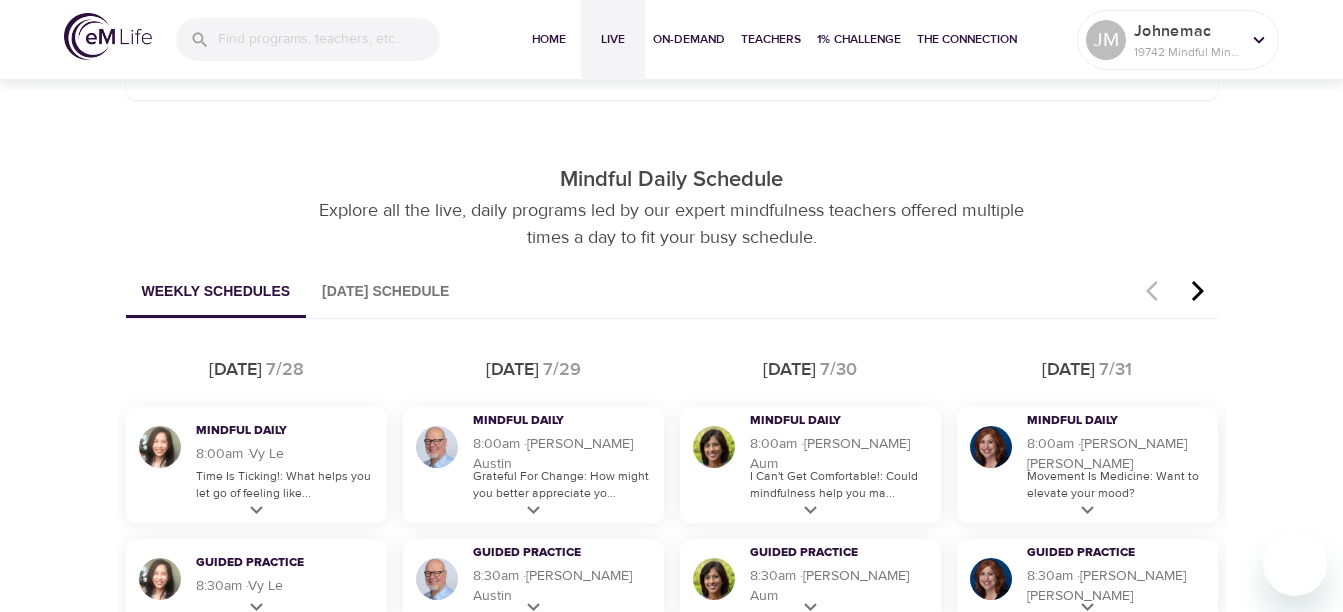 click 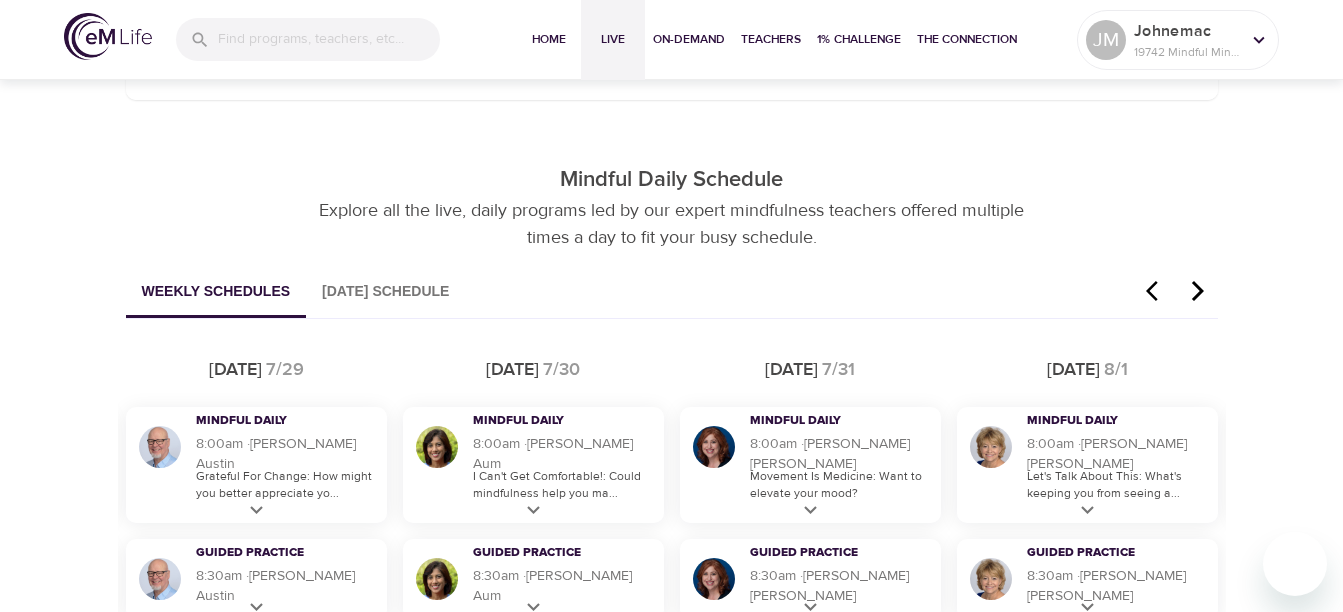click 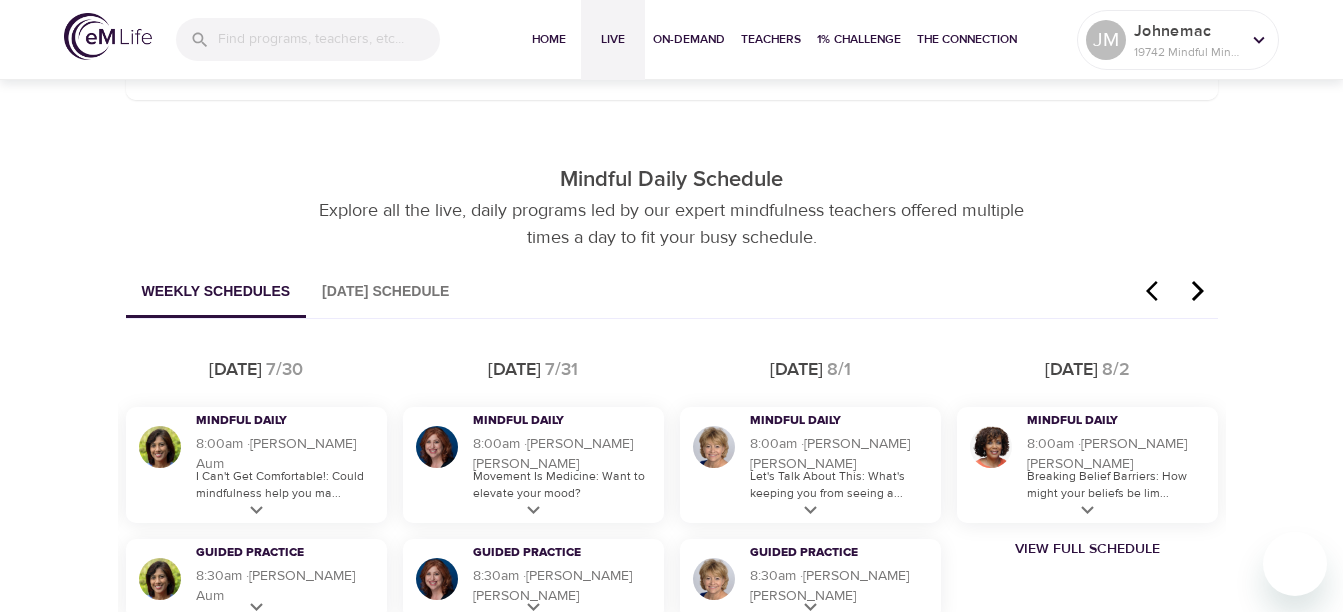 click 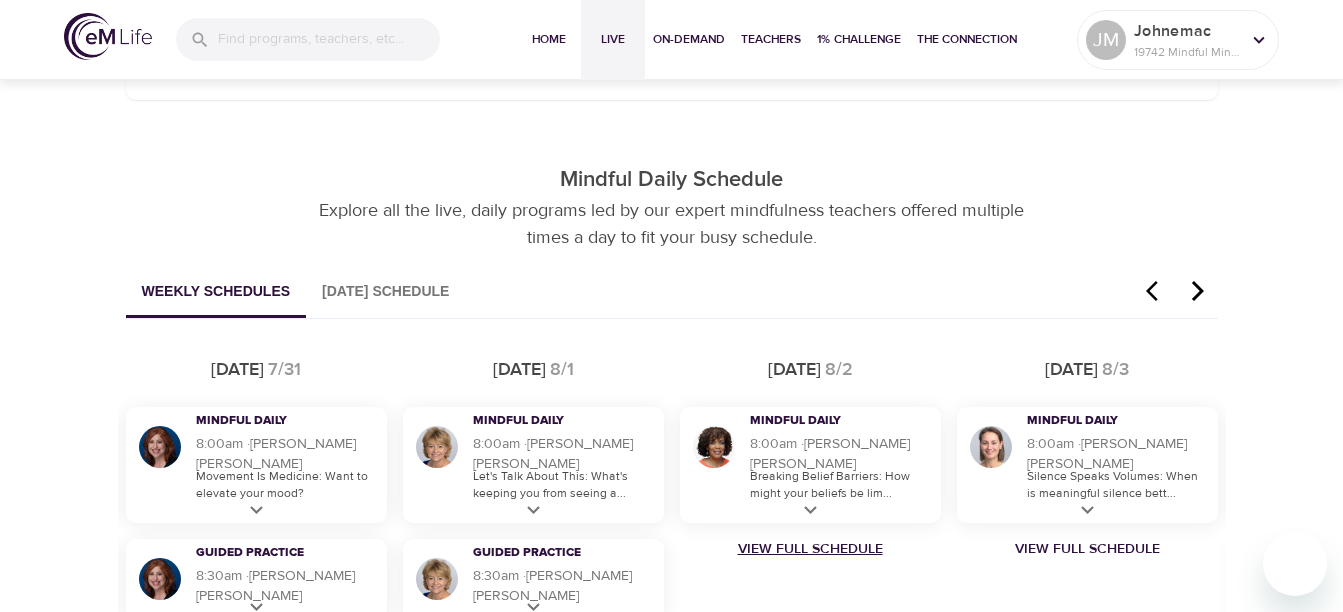 click on "View Full Schedule" at bounding box center (810, 549) 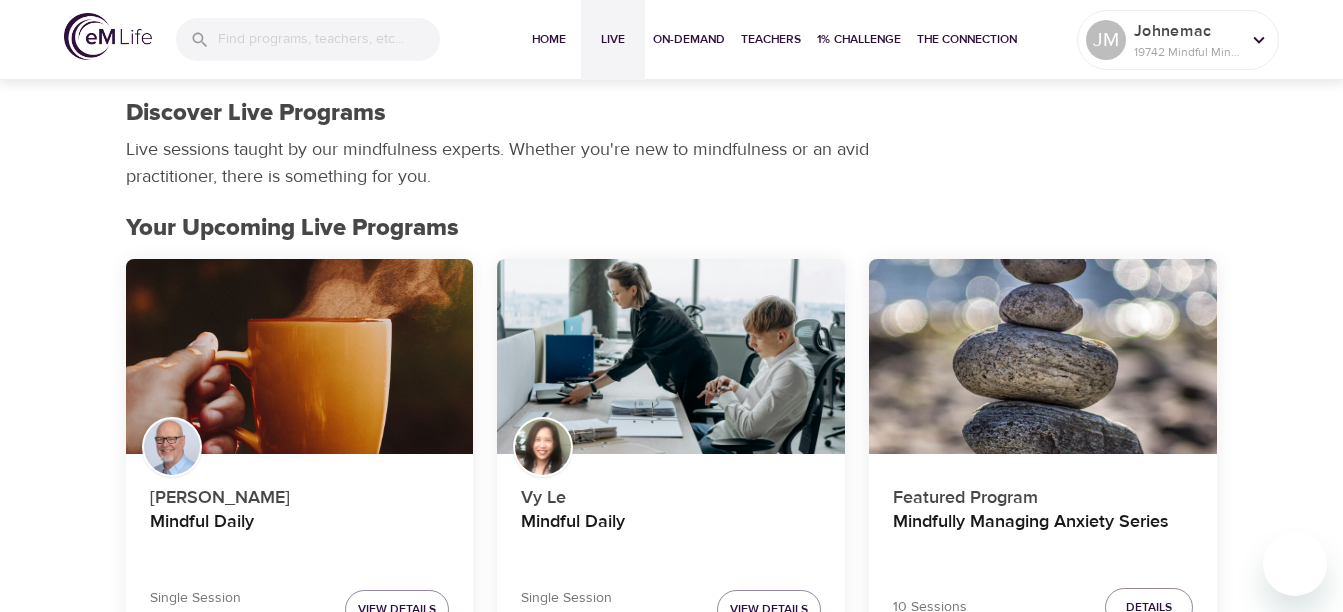 scroll, scrollTop: 100, scrollLeft: 0, axis: vertical 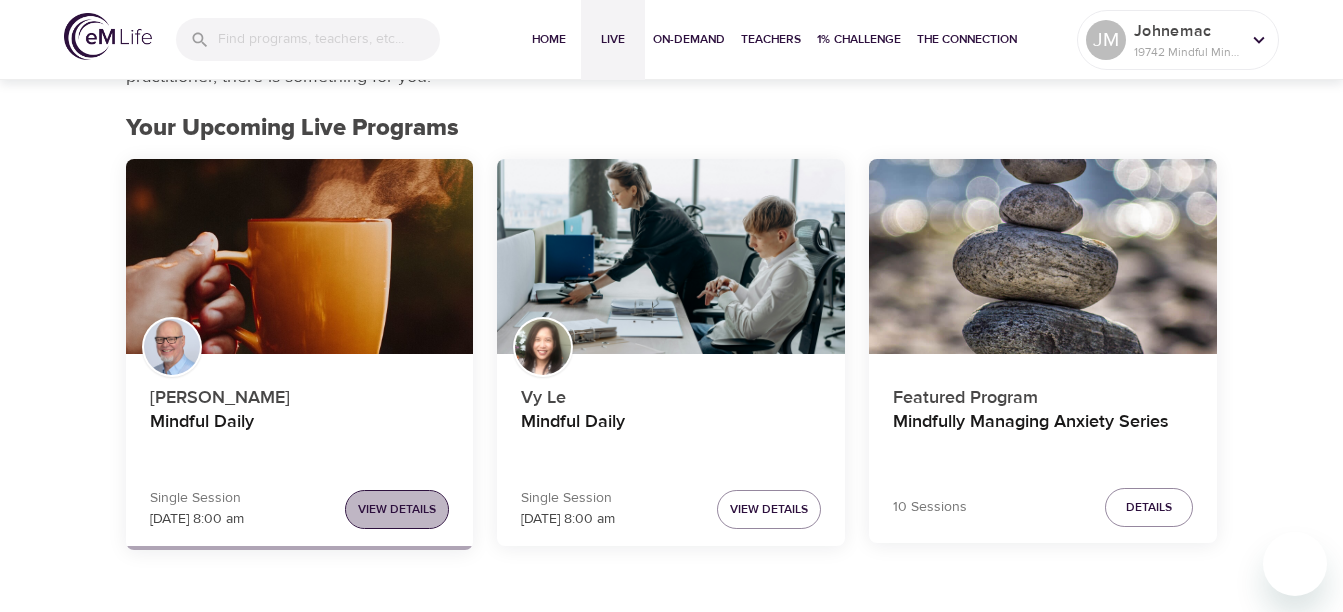 click on "View Details" at bounding box center [397, 509] 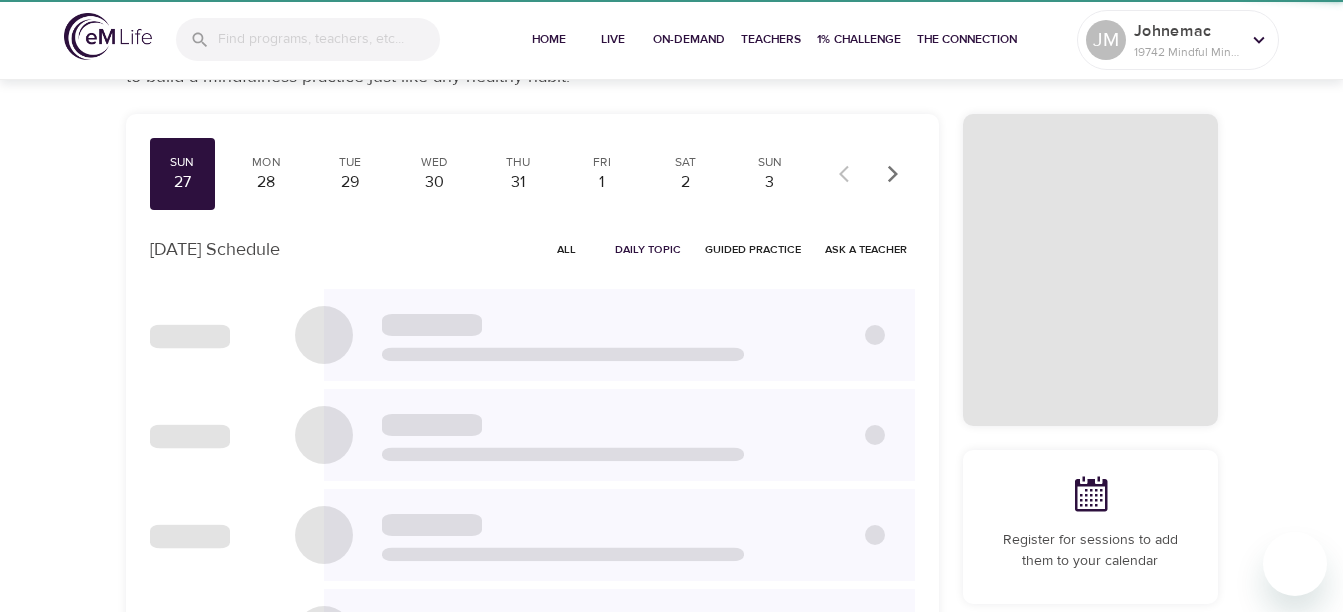 scroll, scrollTop: 92, scrollLeft: 0, axis: vertical 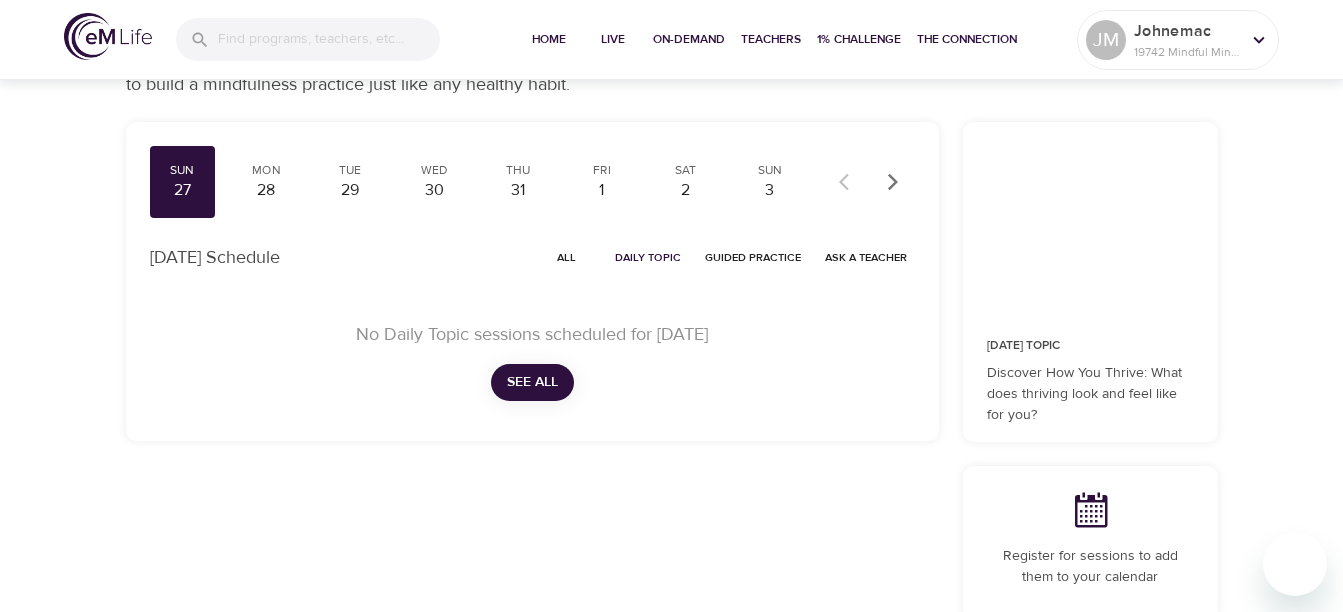 checkbox on "true" 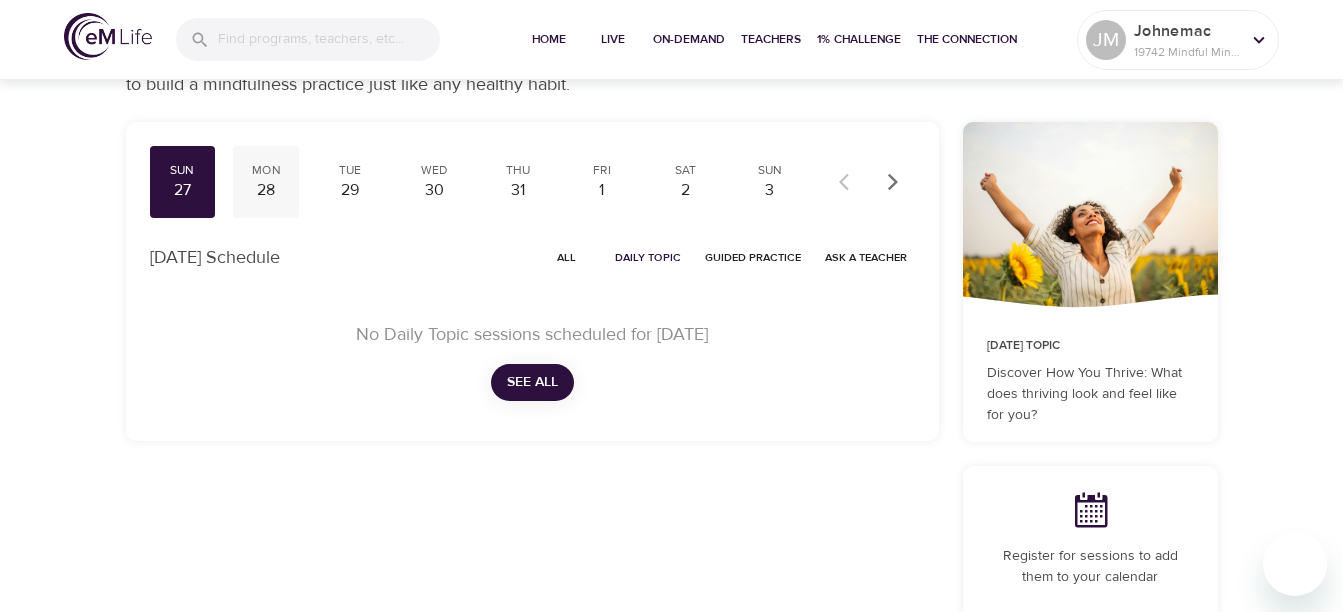 click on "28" at bounding box center (266, 190) 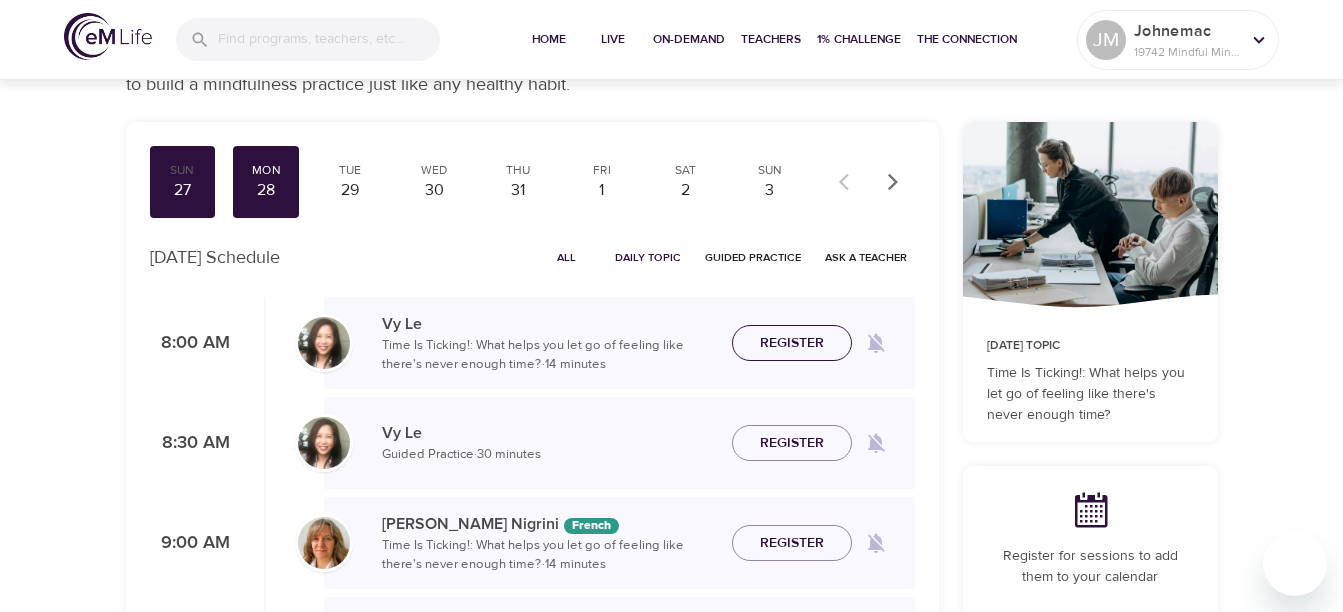 click on "Register" at bounding box center (792, 343) 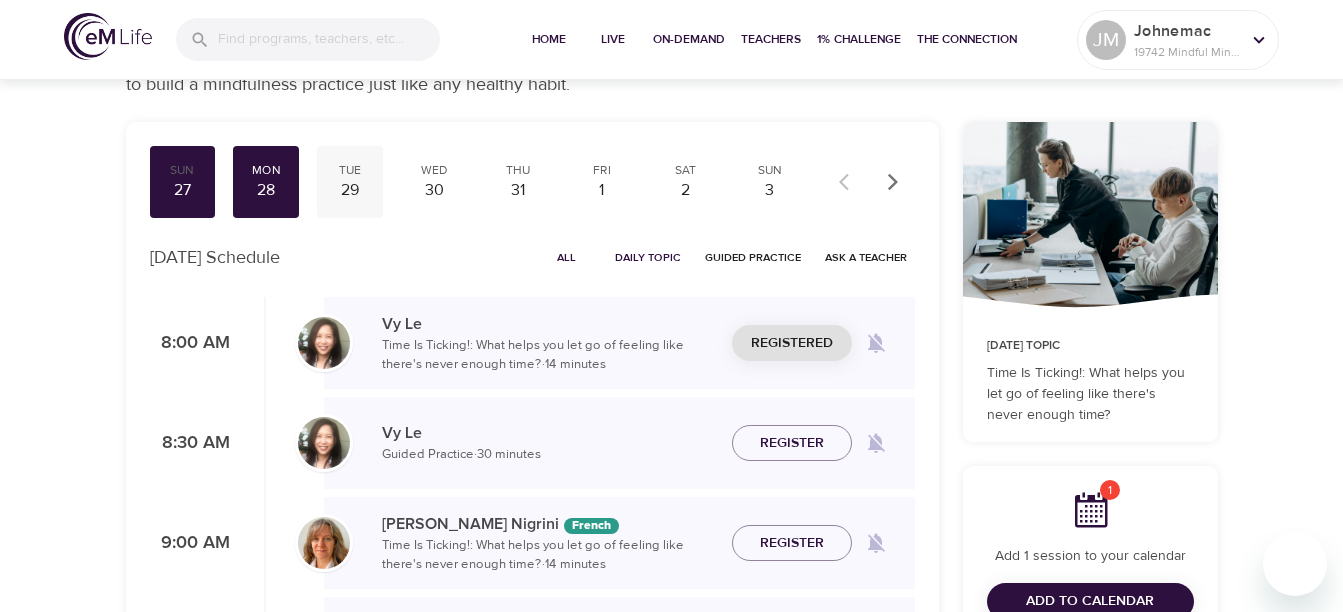 click on "Tue" at bounding box center [350, 170] 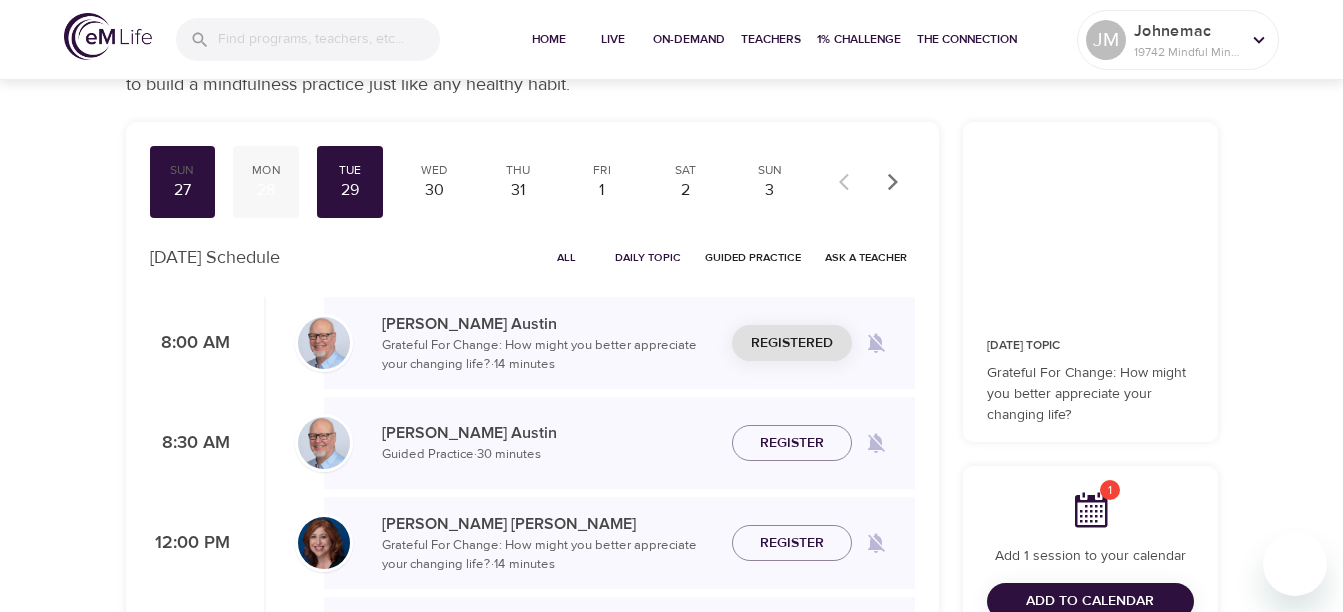 click on "Mon 28" at bounding box center (266, 182) 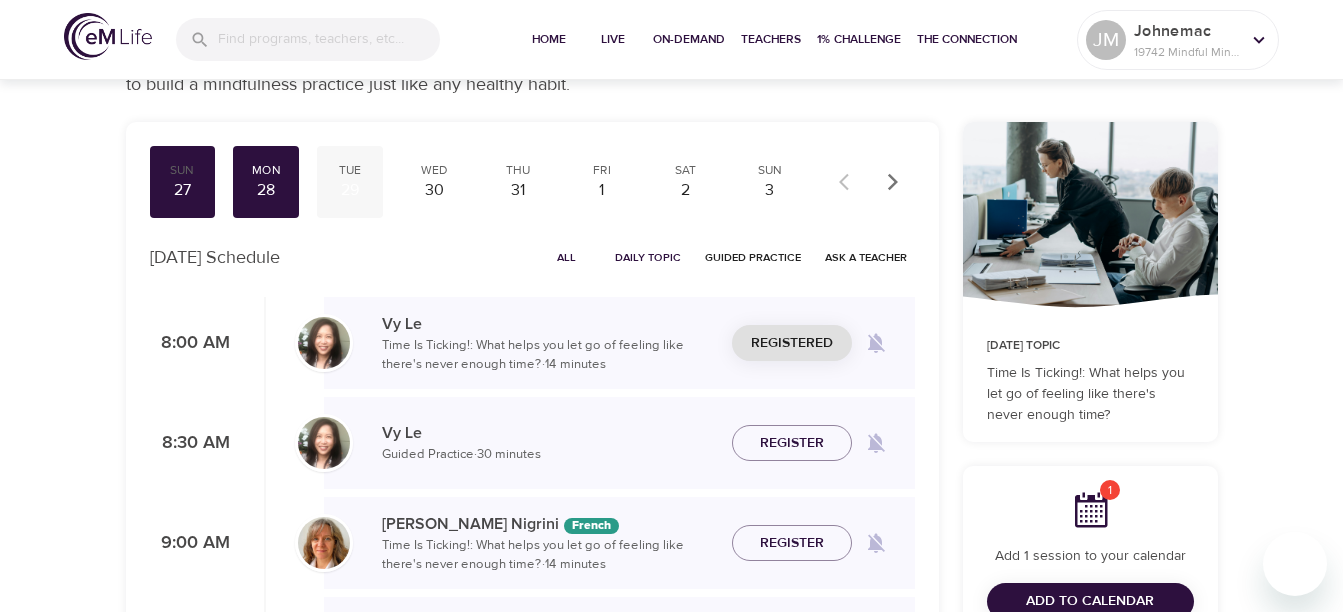 click on "29" at bounding box center [350, 190] 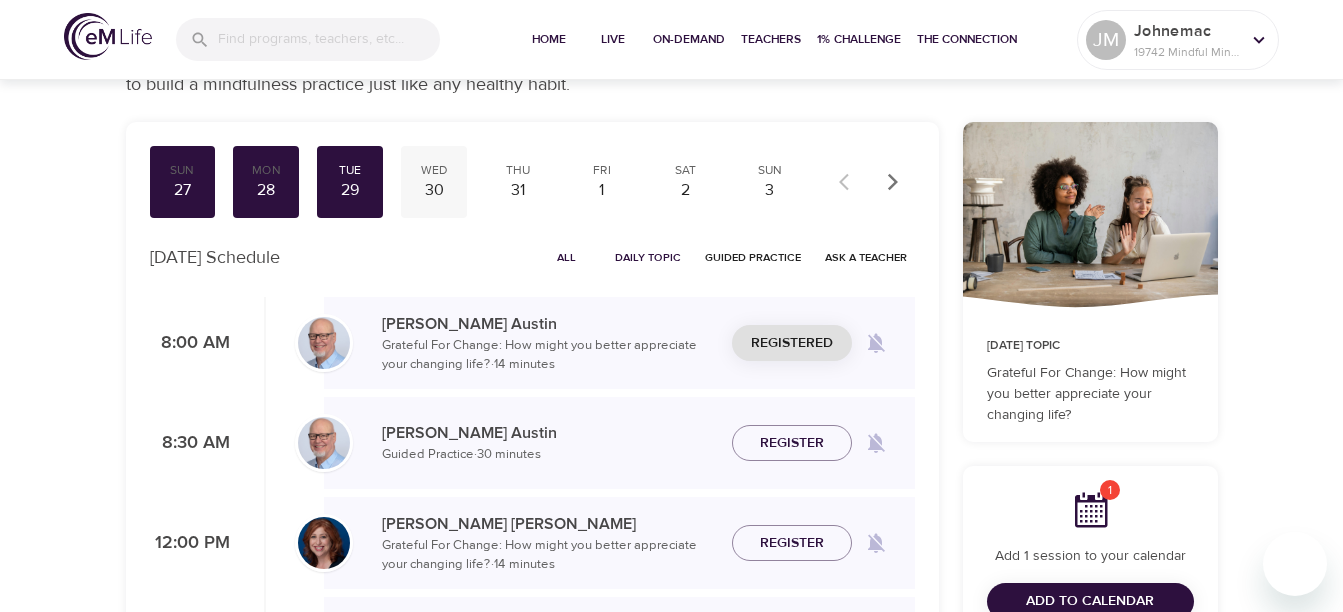 click on "30" at bounding box center [434, 190] 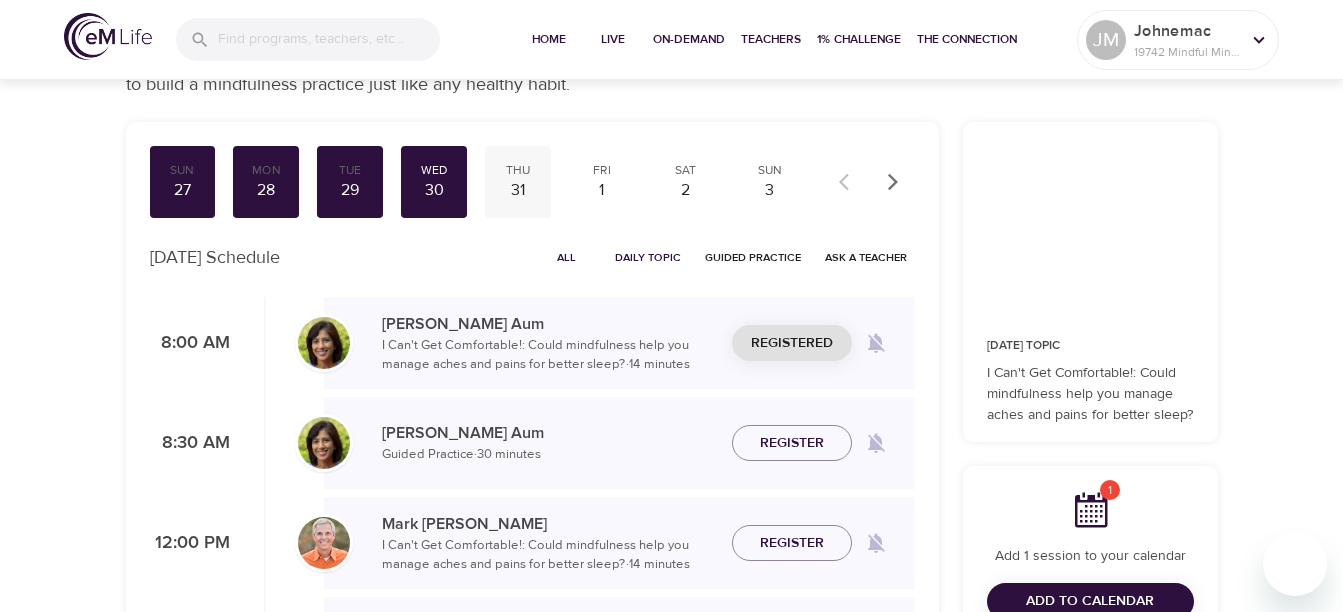 click on "31" at bounding box center (518, 190) 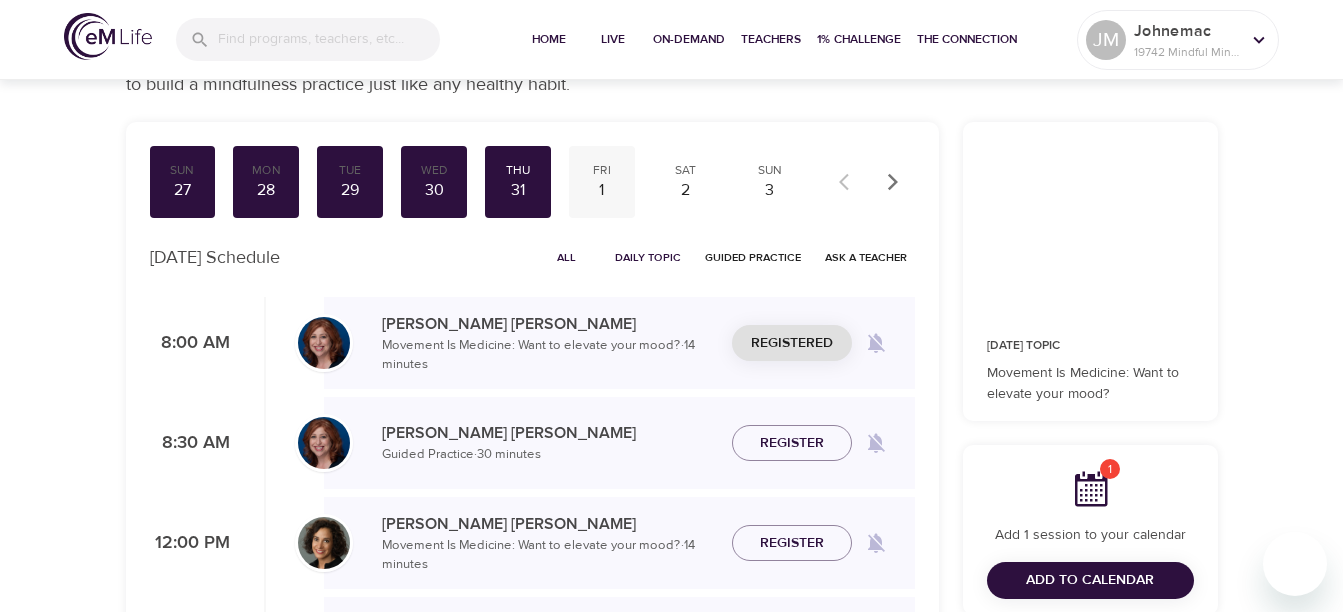 click on "Fri" at bounding box center [602, 170] 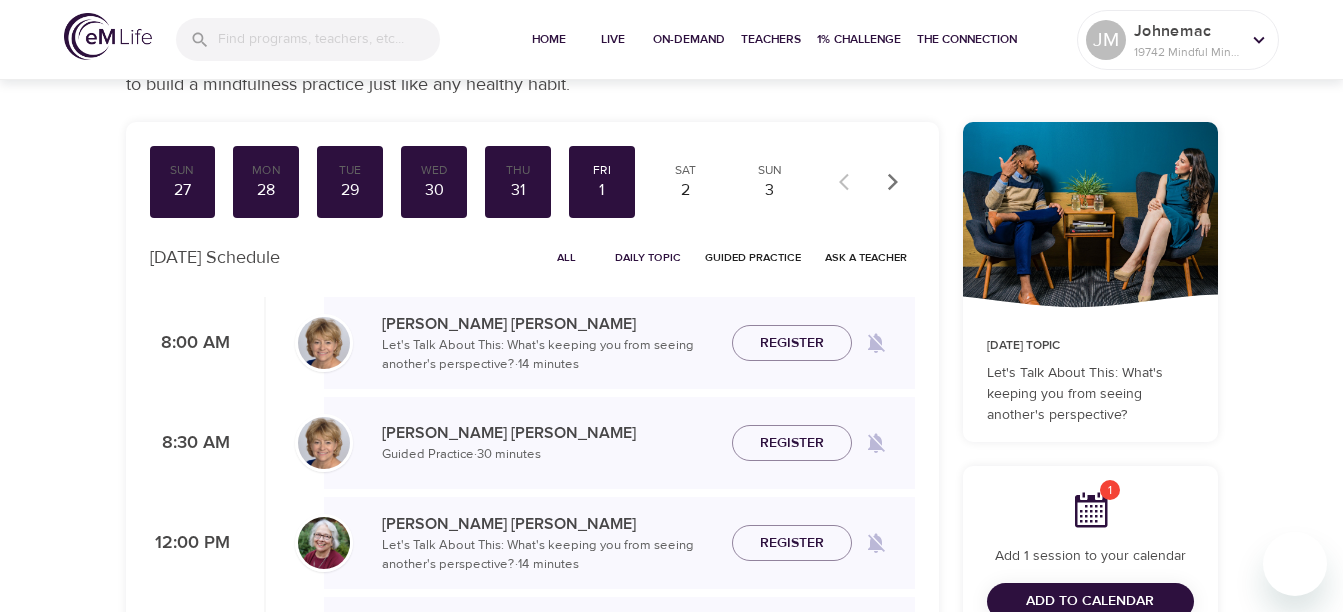 click on "Register" at bounding box center [792, 343] 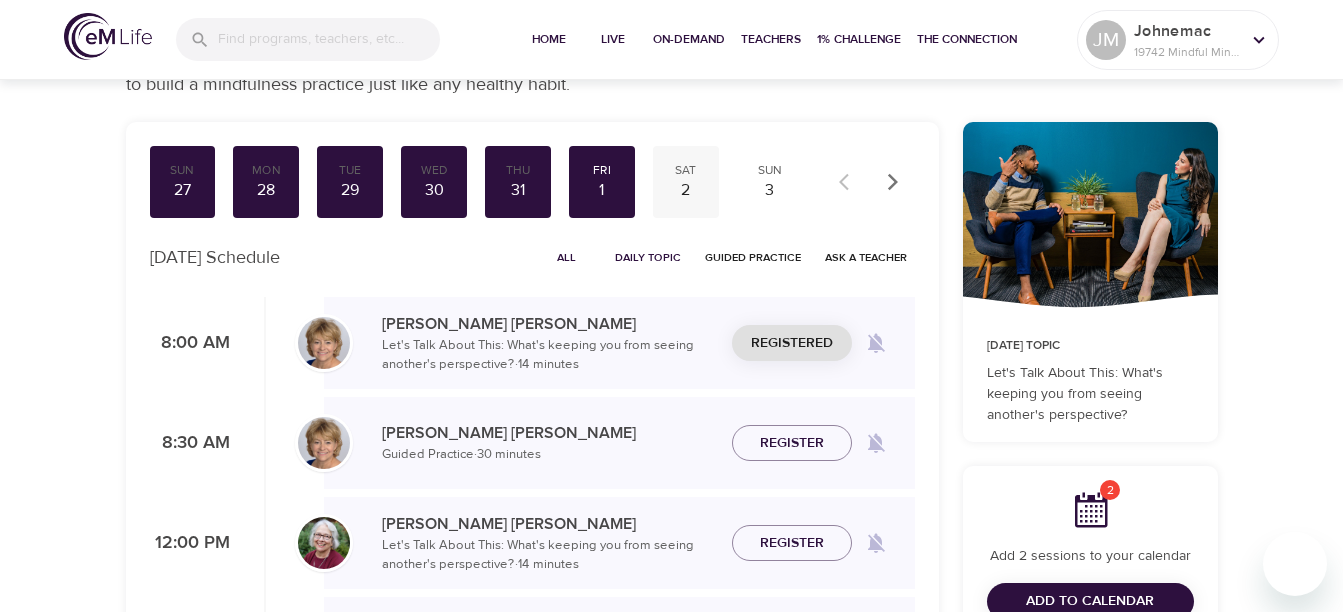 click on "Sat" at bounding box center [686, 170] 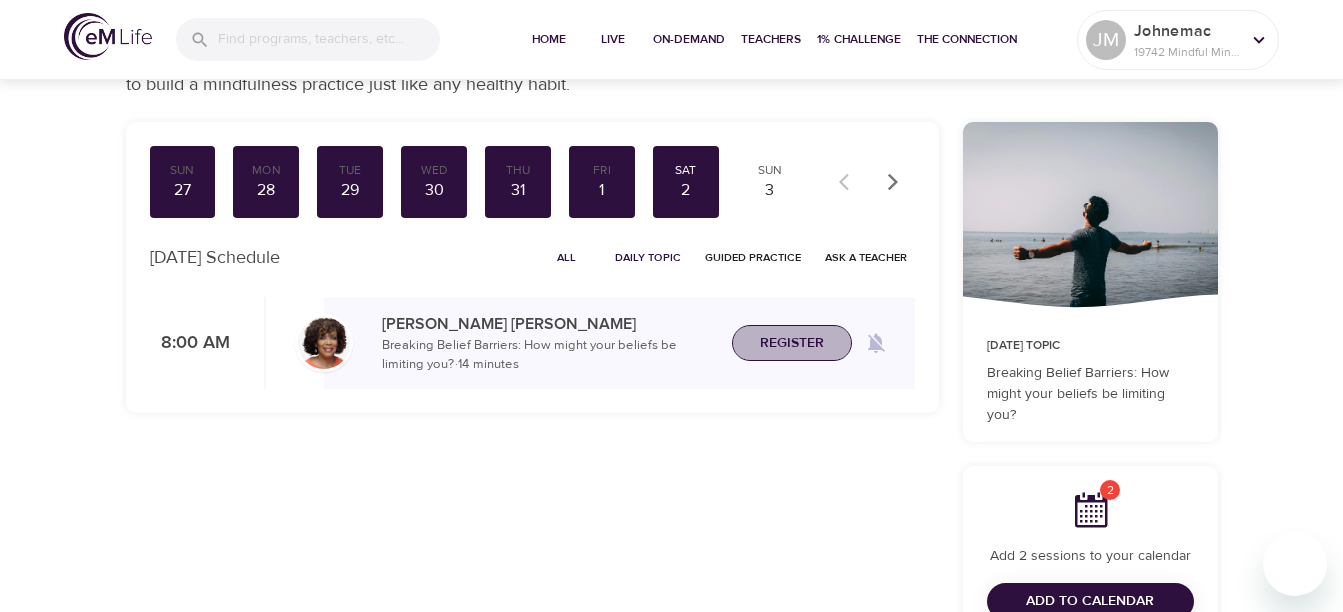 click on "Register" at bounding box center [792, 343] 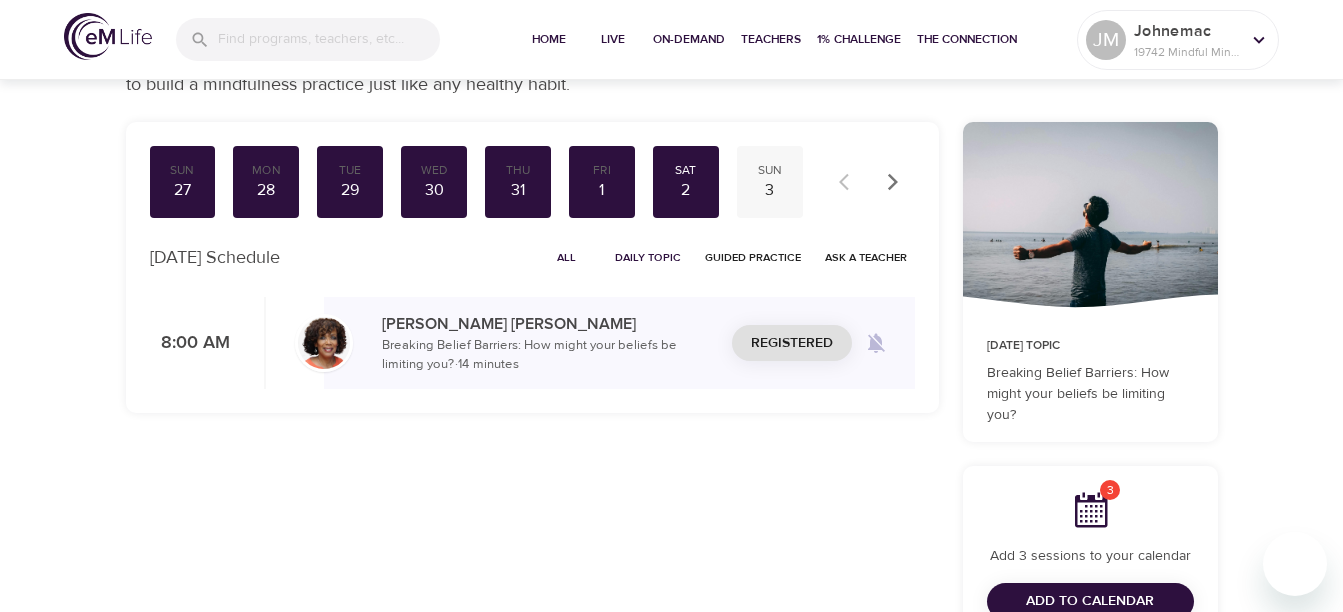 click on "3" at bounding box center (770, 190) 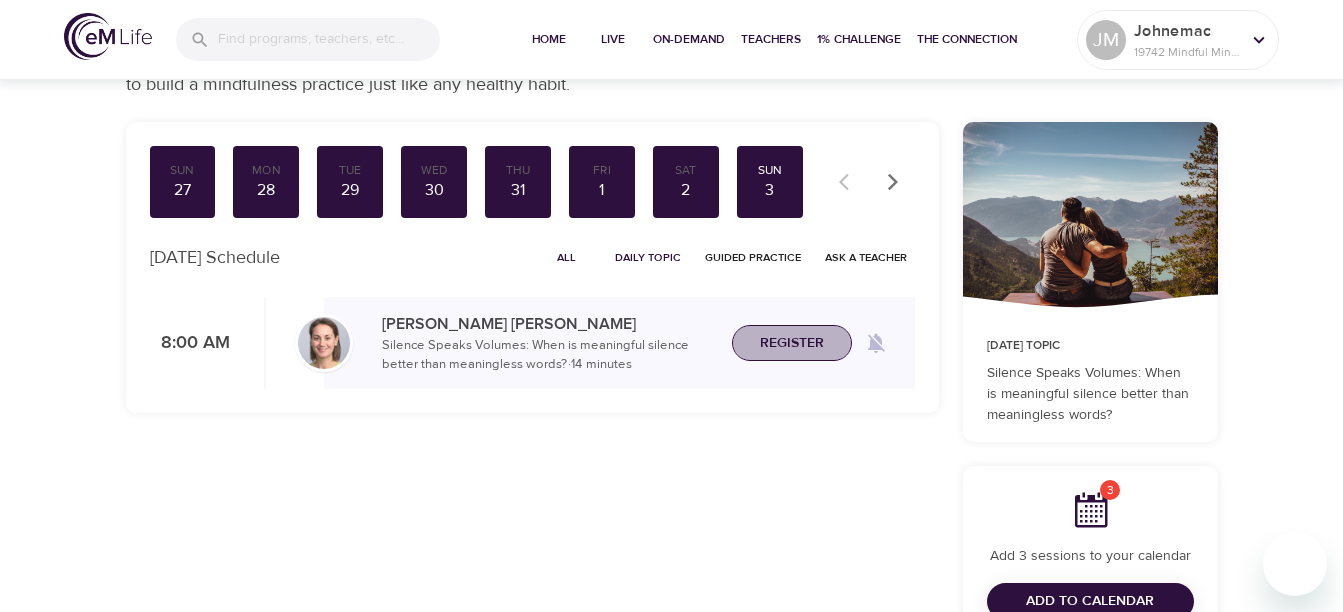 click on "Register" at bounding box center (792, 343) 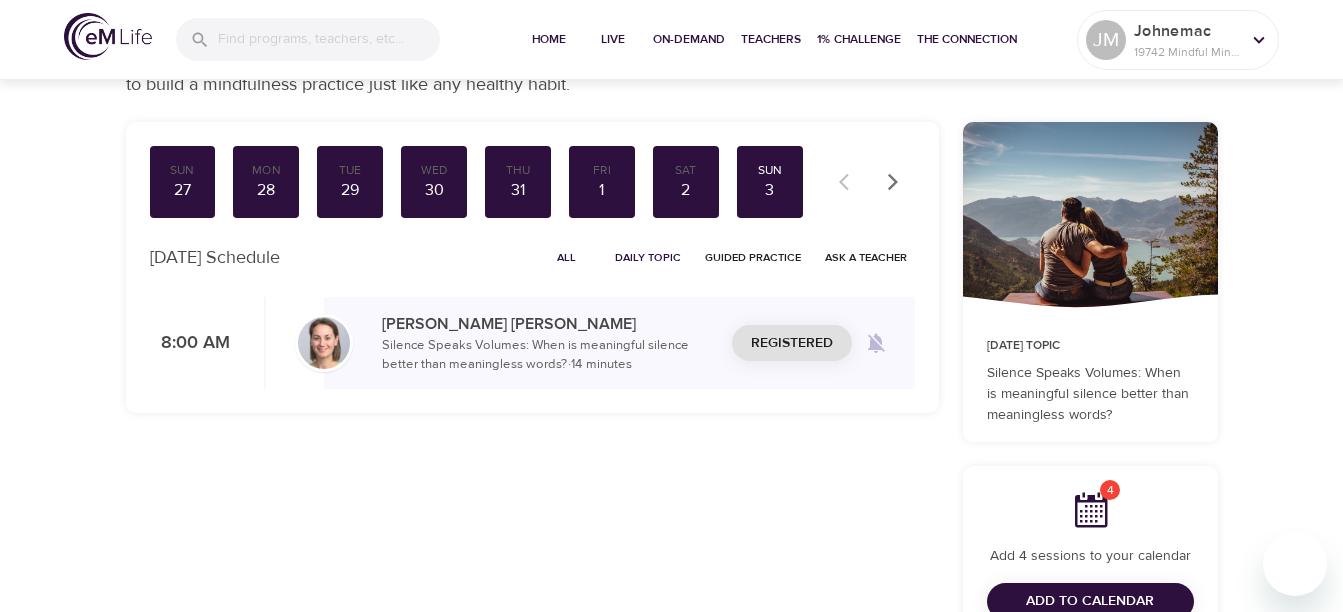click 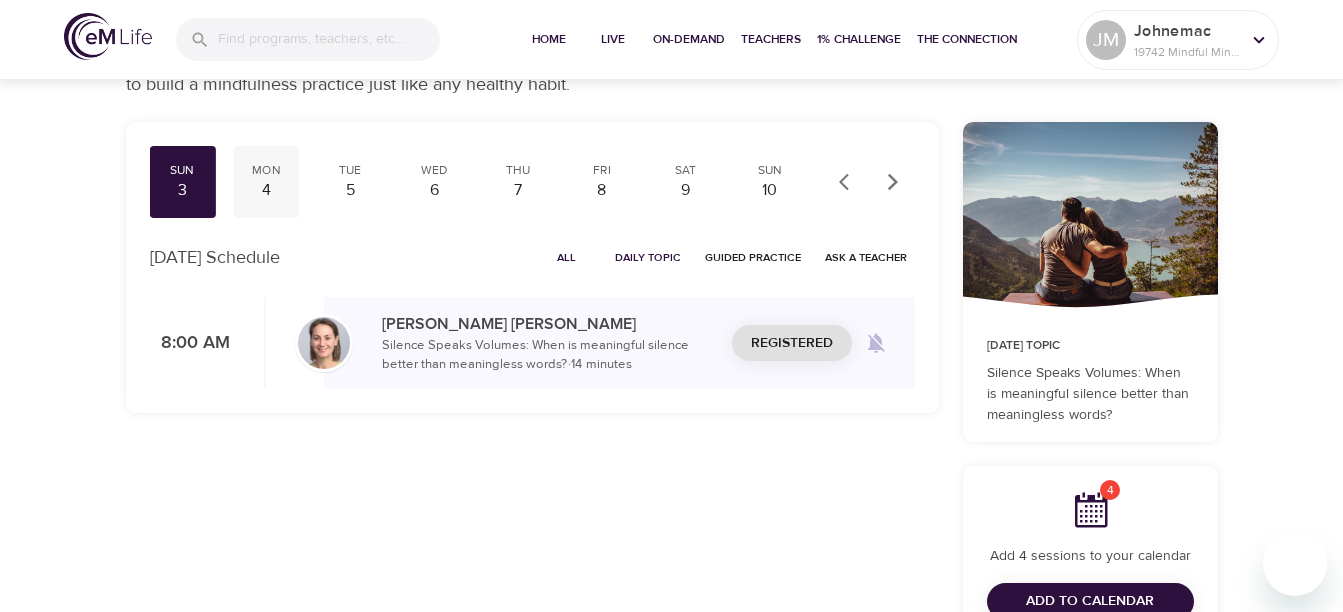 click on "4" at bounding box center [266, 190] 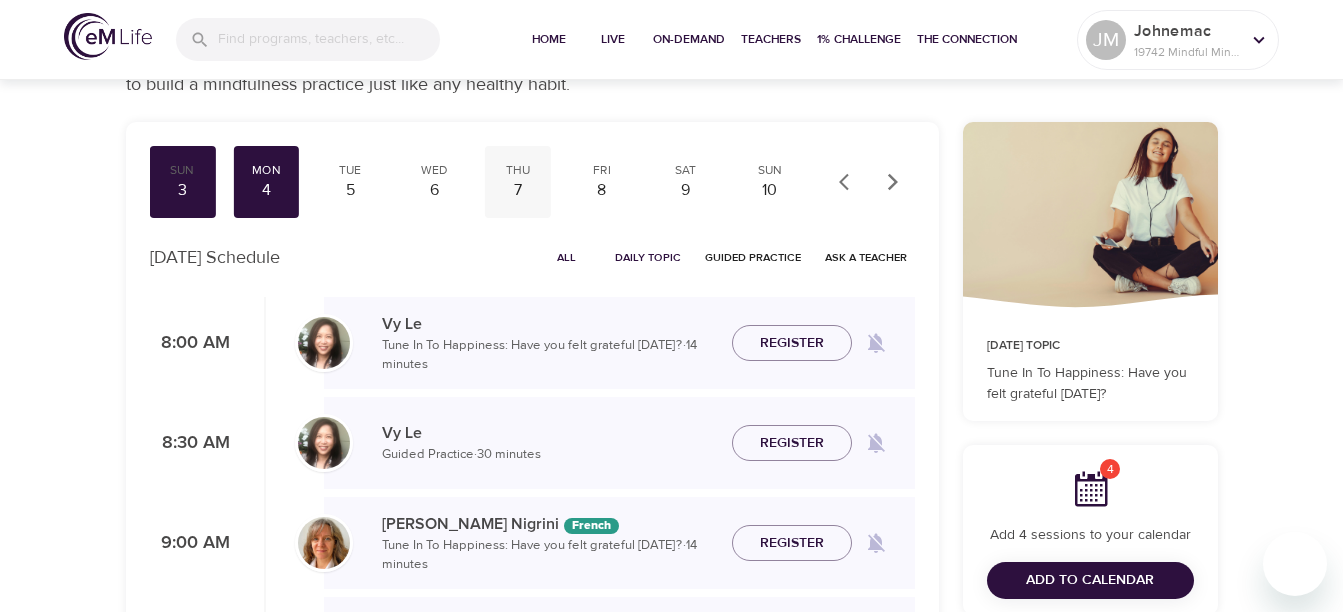 click on "Register" at bounding box center (792, 343) 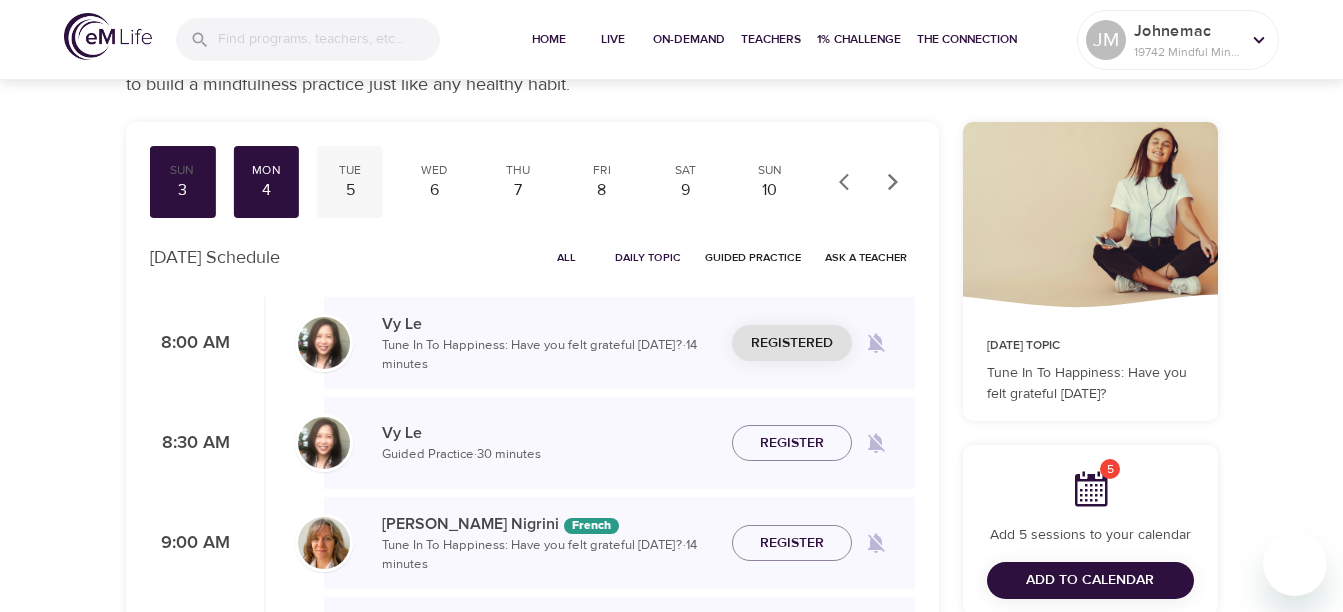 click on "Tue" at bounding box center [350, 170] 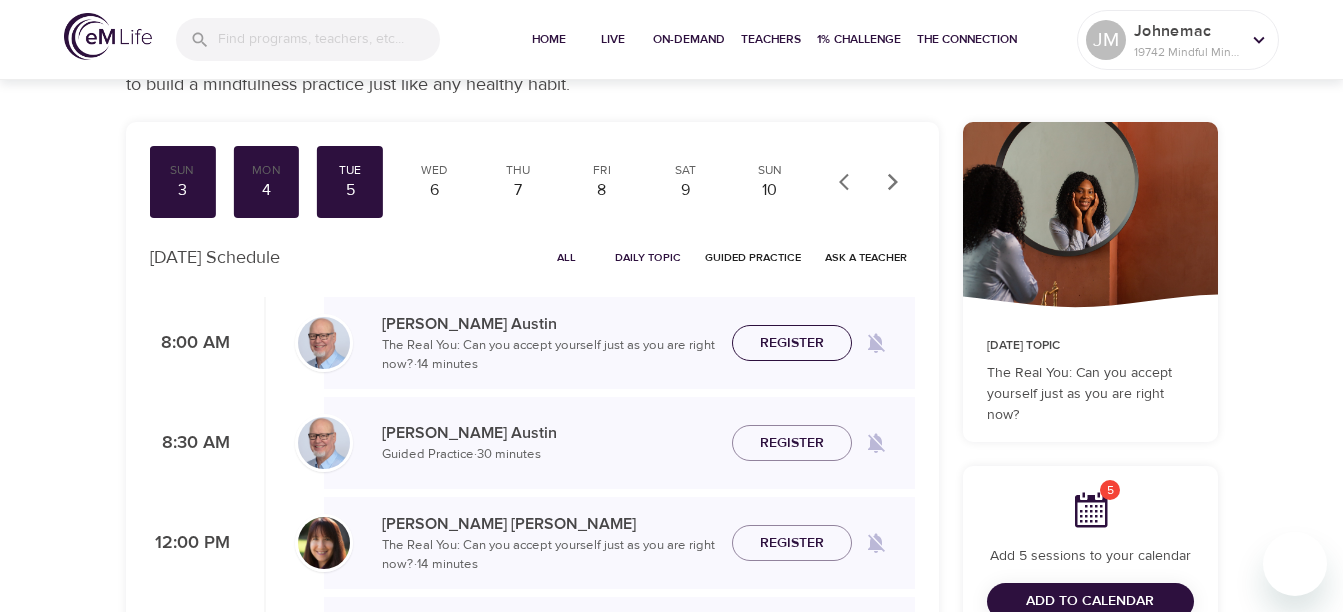 click on "Register" at bounding box center [792, 343] 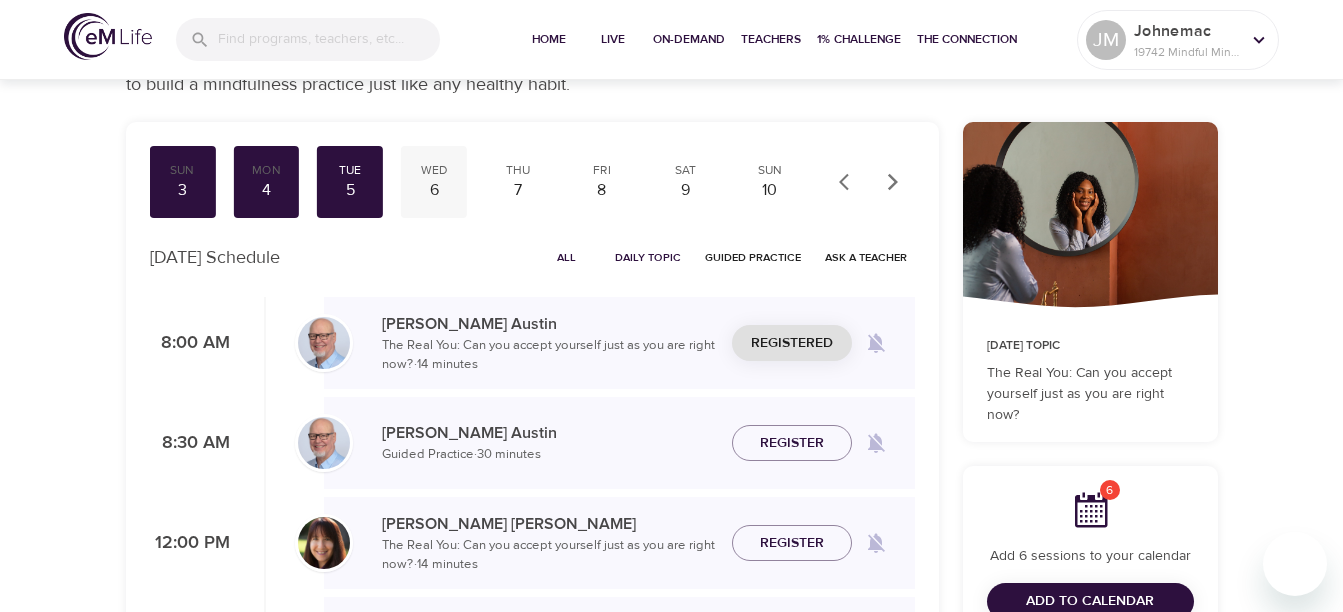 click on "Wed" at bounding box center [434, 170] 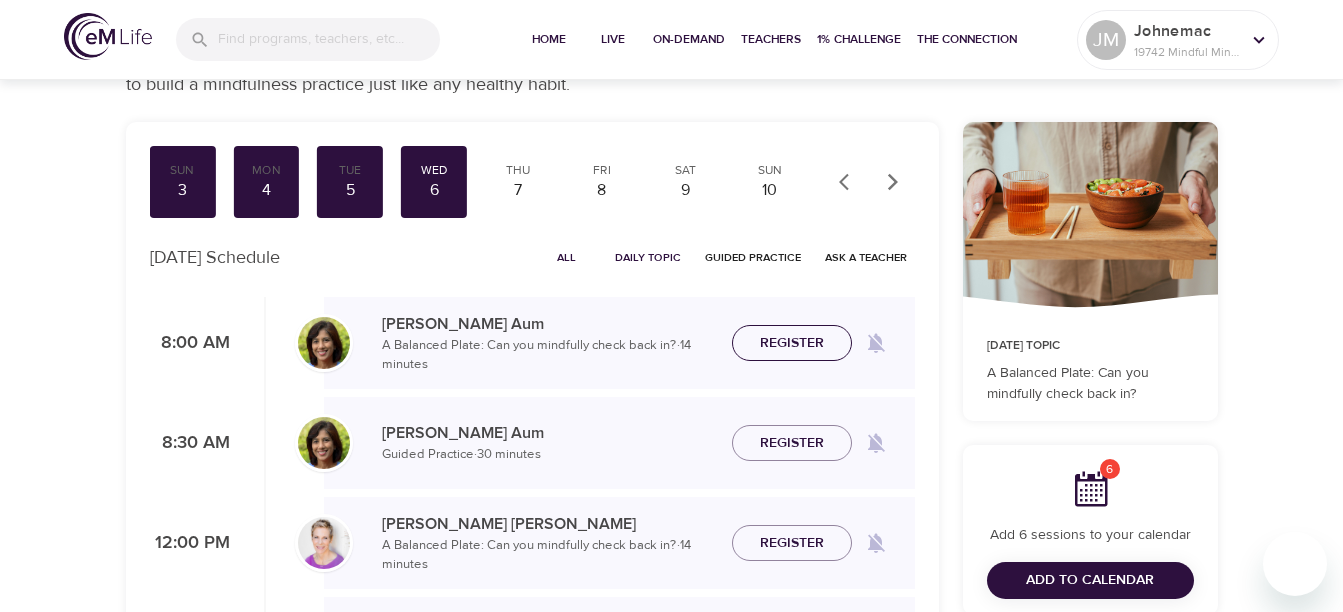 click on "Register" at bounding box center (792, 343) 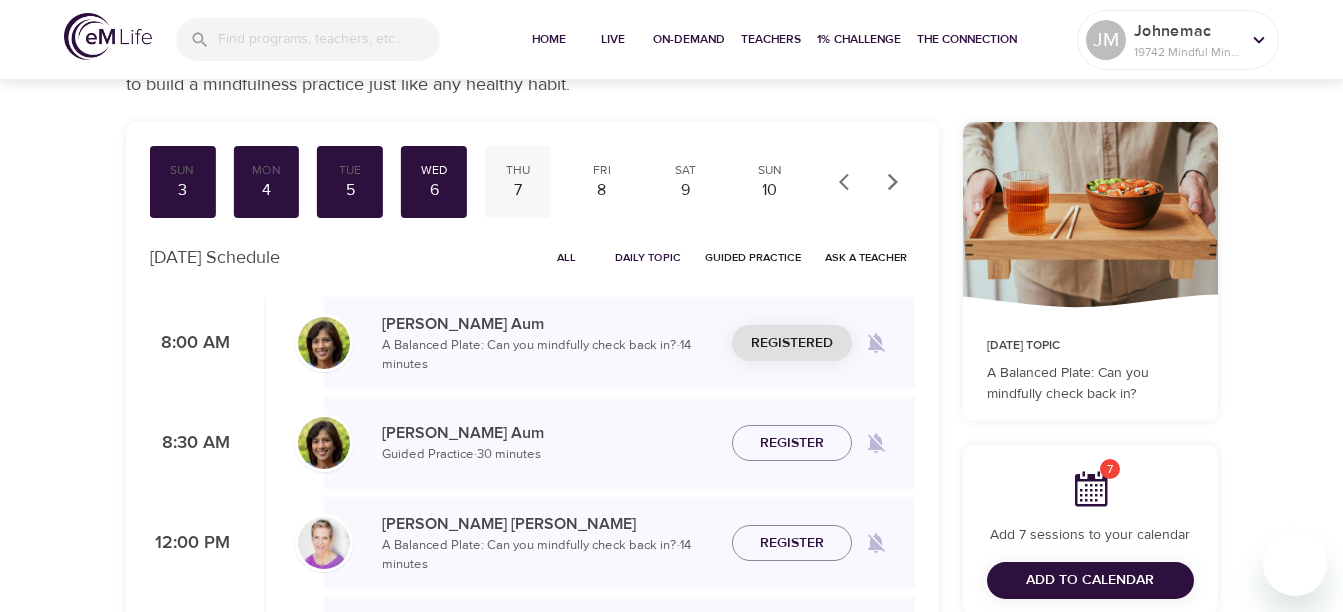 click on "Thu" at bounding box center (518, 170) 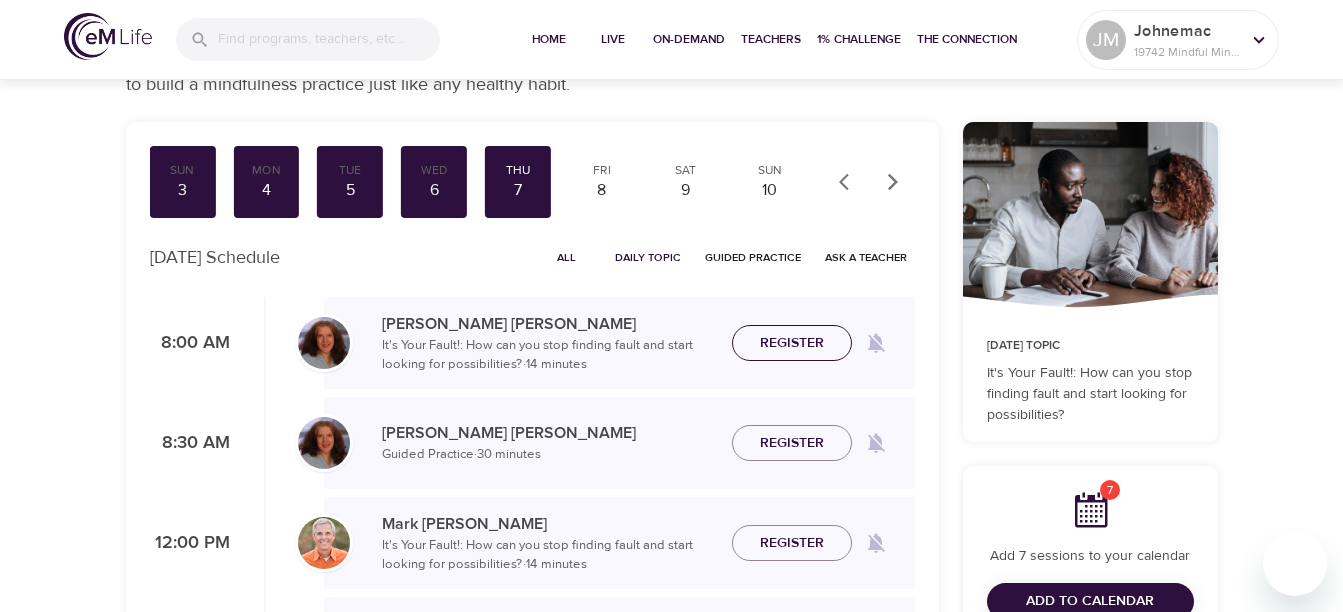 click on "Register" at bounding box center [792, 343] 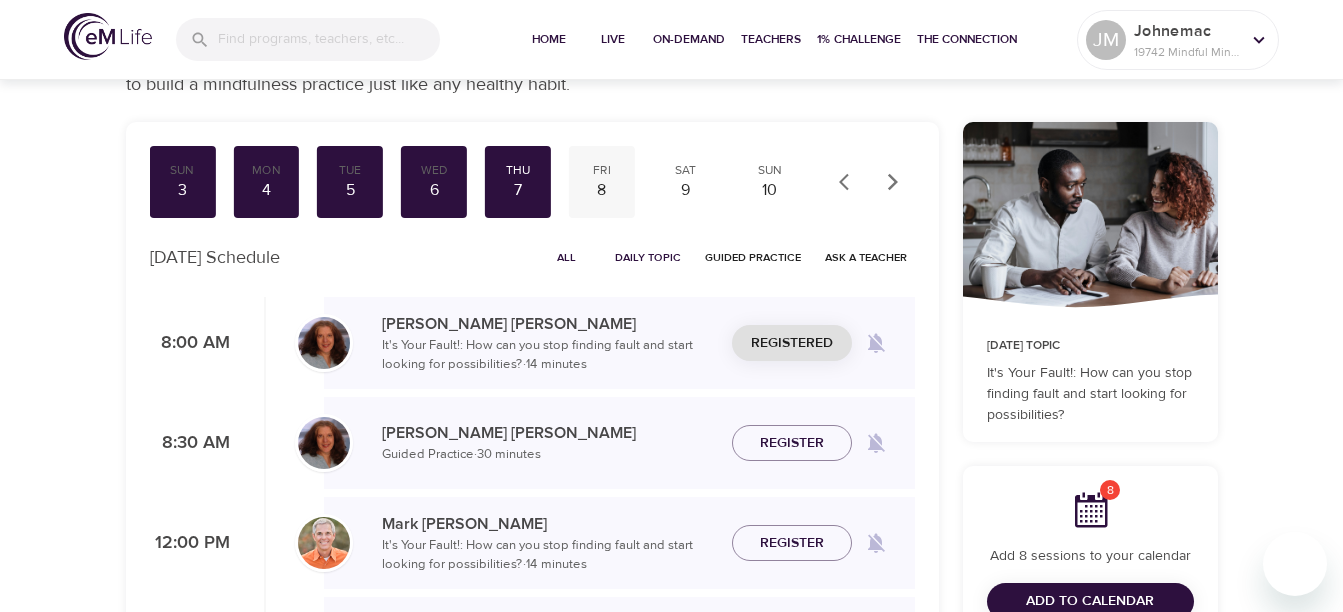 click on "Fri" at bounding box center (602, 170) 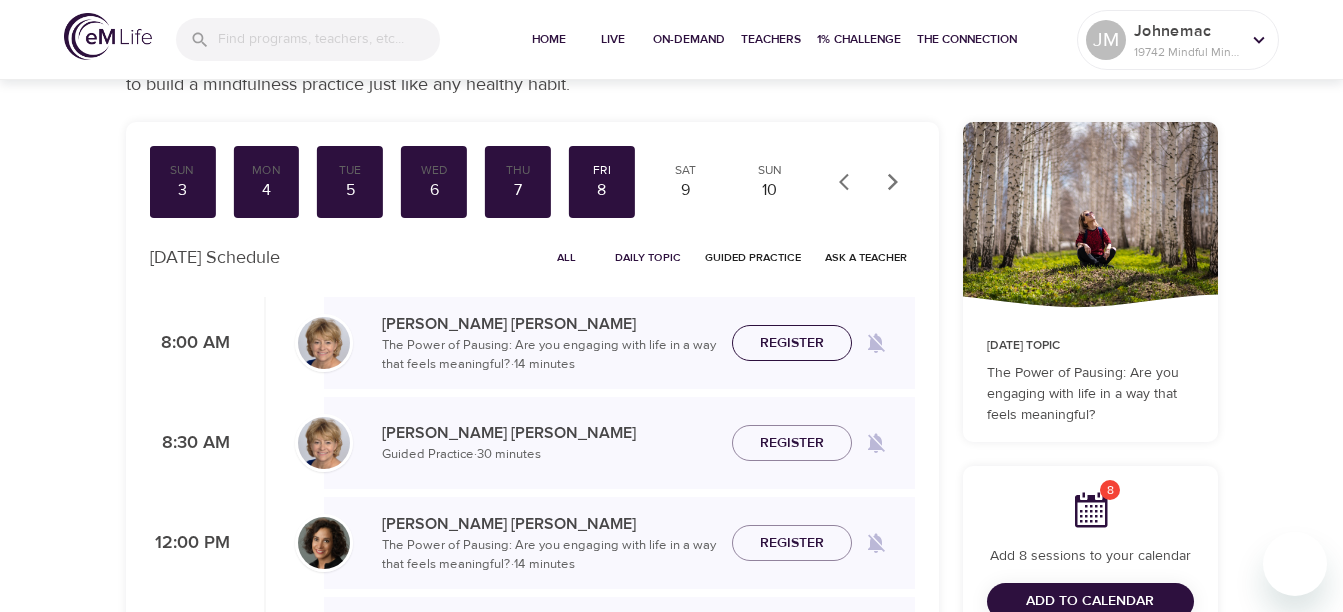 click on "Register" at bounding box center [792, 343] 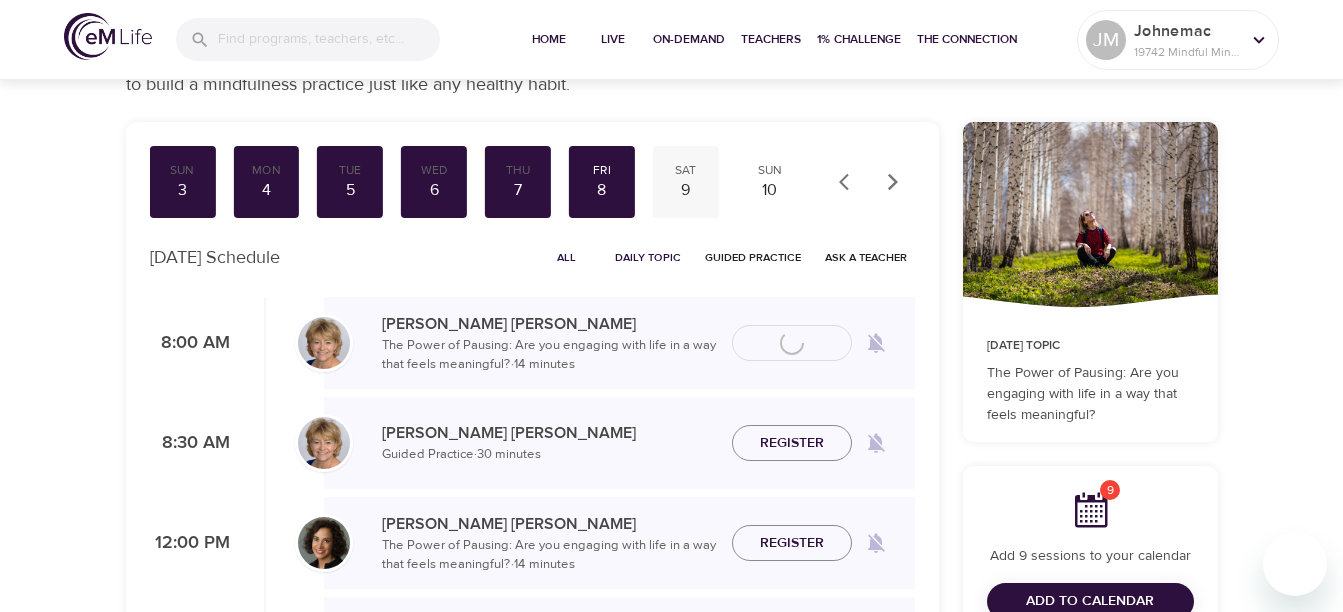 click on "Sat" at bounding box center [686, 170] 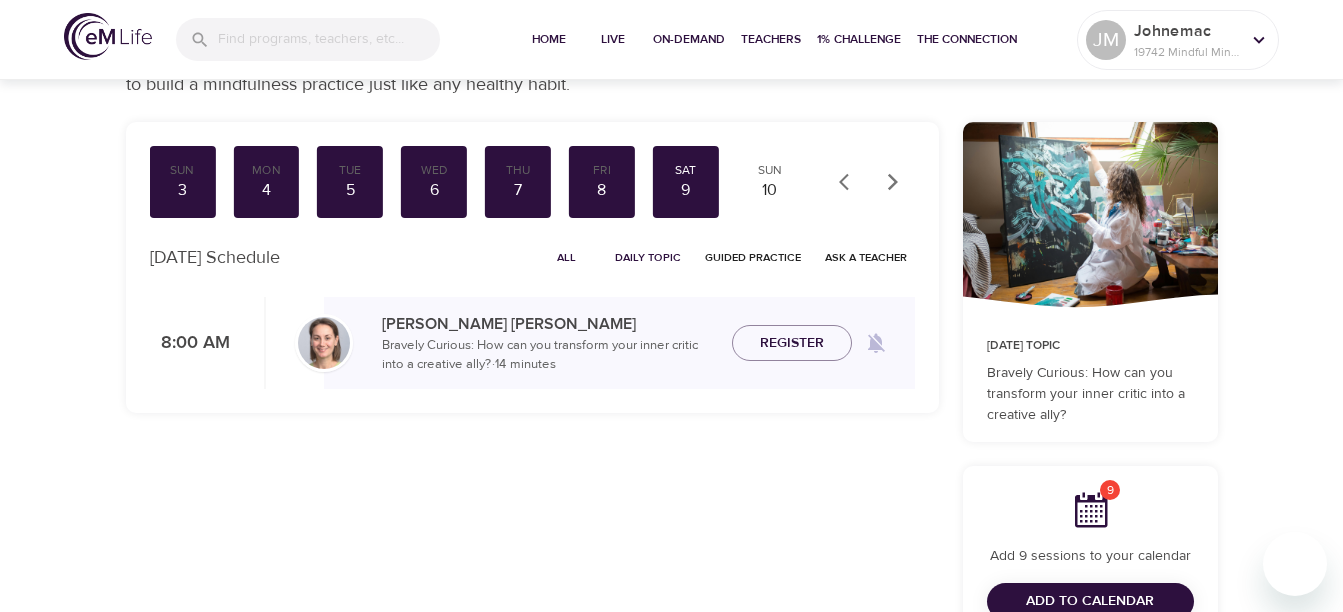 click on "Register" at bounding box center [792, 343] 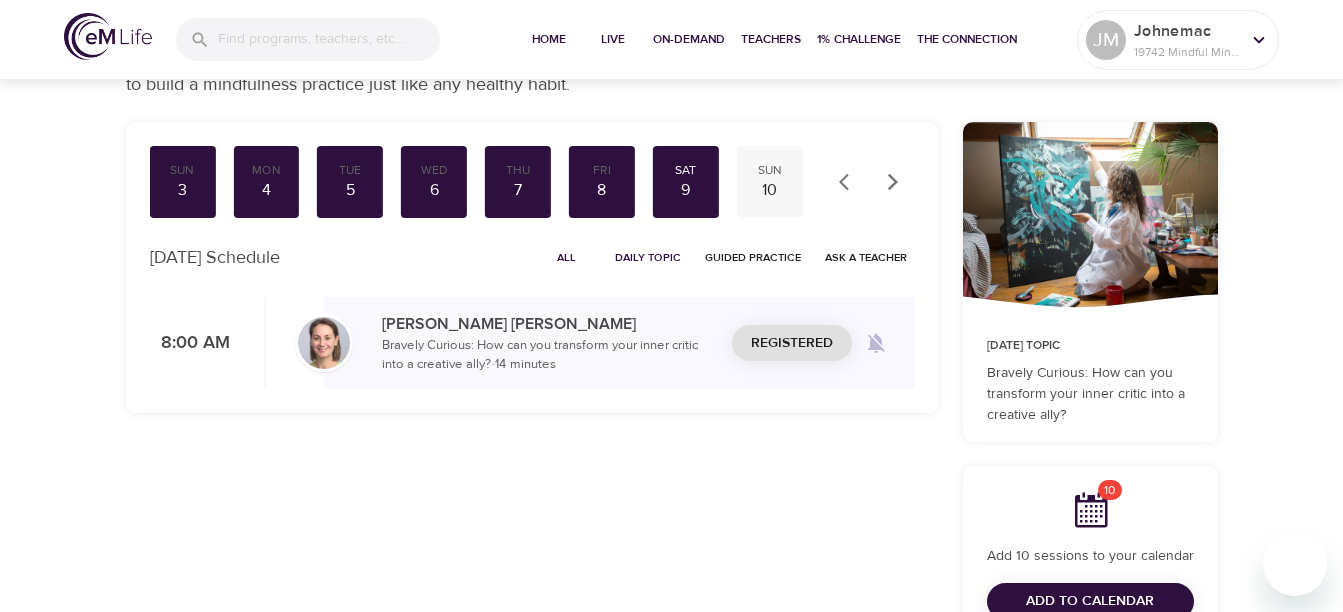 click on "Sun" at bounding box center (770, 170) 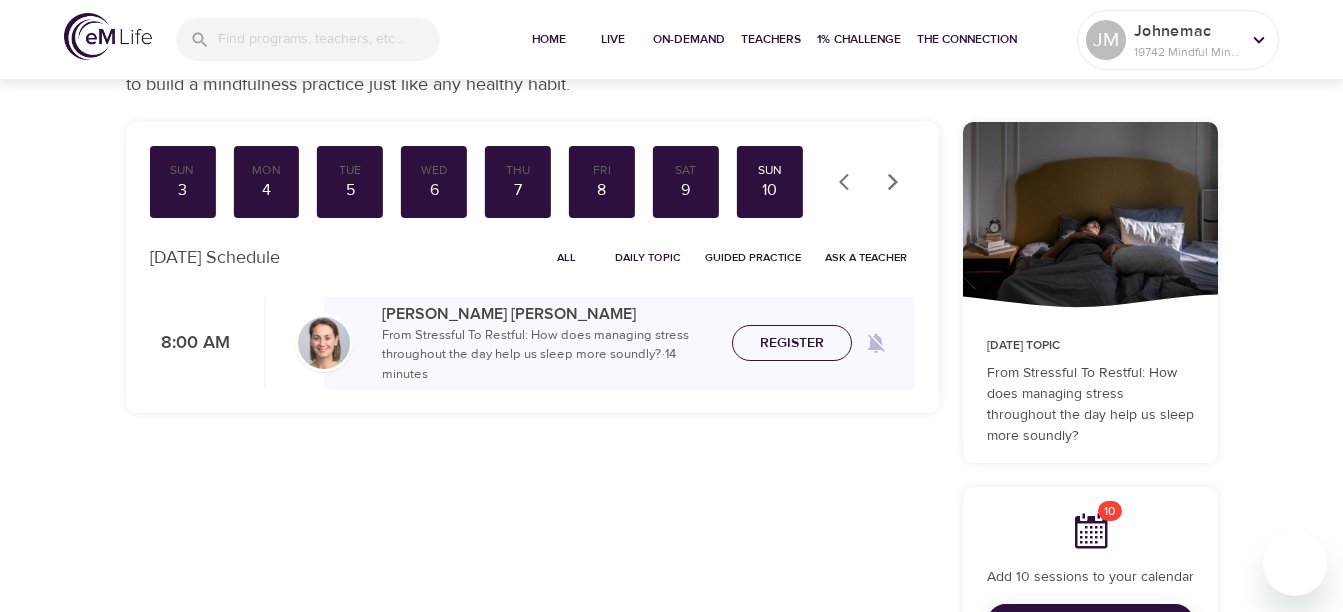 click on "Register" at bounding box center [792, 343] 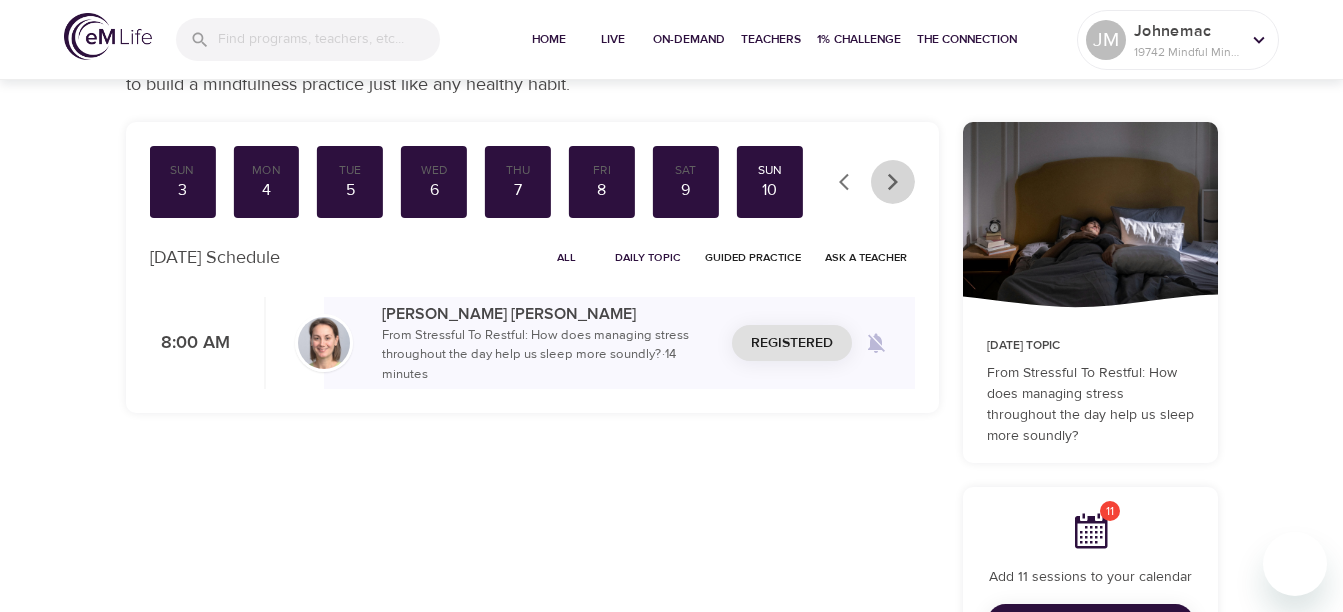 click 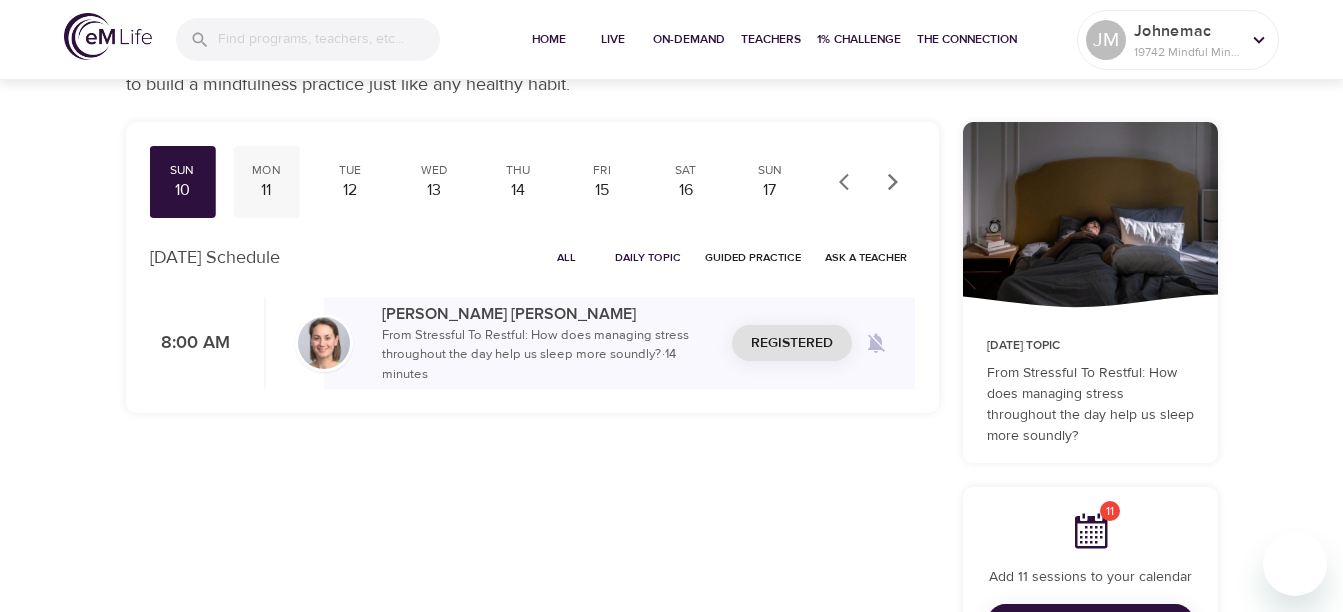 click on "11" at bounding box center (266, 190) 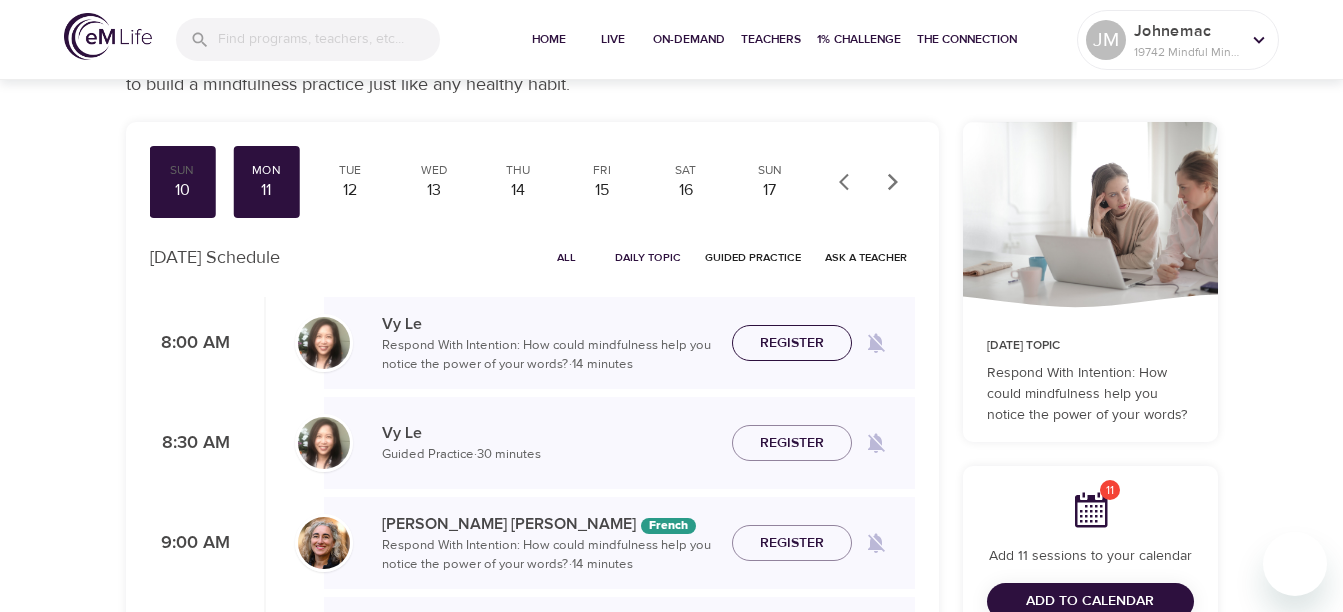 click on "Register" at bounding box center [792, 343] 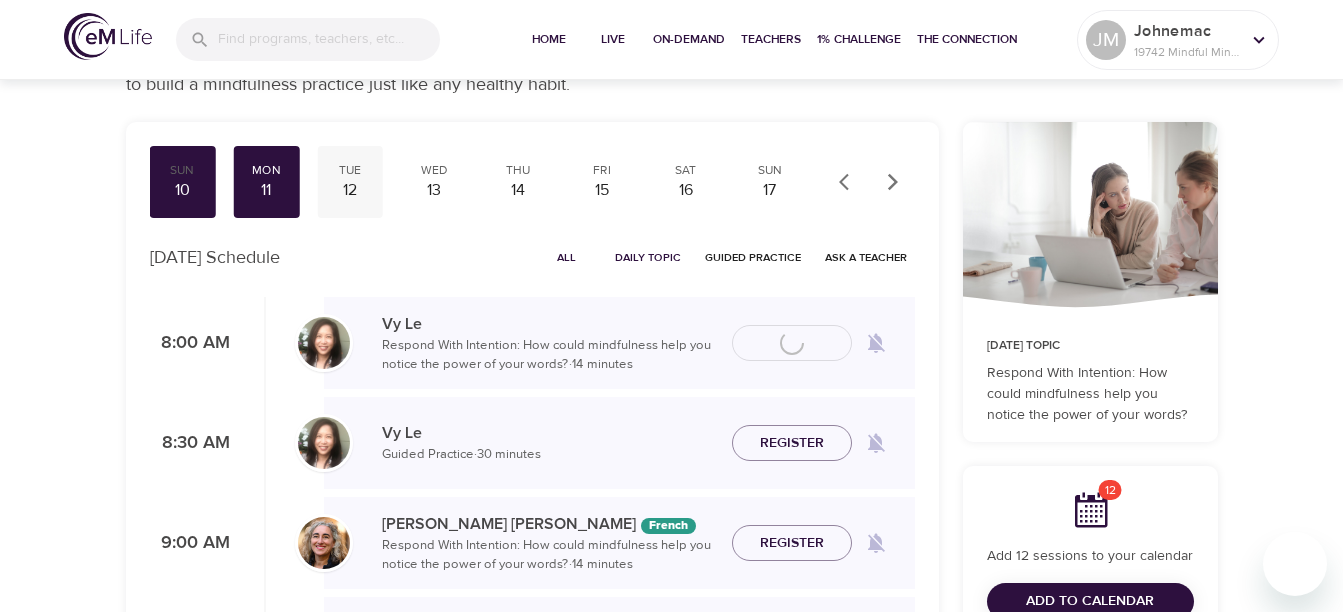 click on "12" at bounding box center [350, 190] 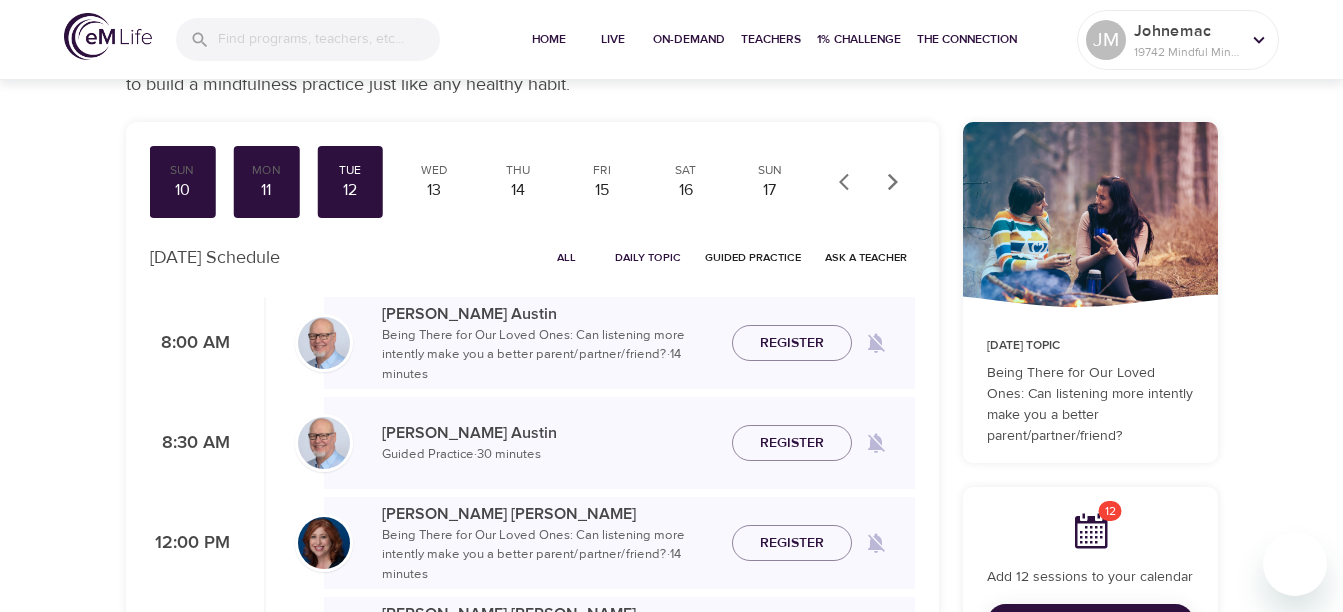 drag, startPoint x: 786, startPoint y: 352, endPoint x: 696, endPoint y: 308, distance: 100.17984 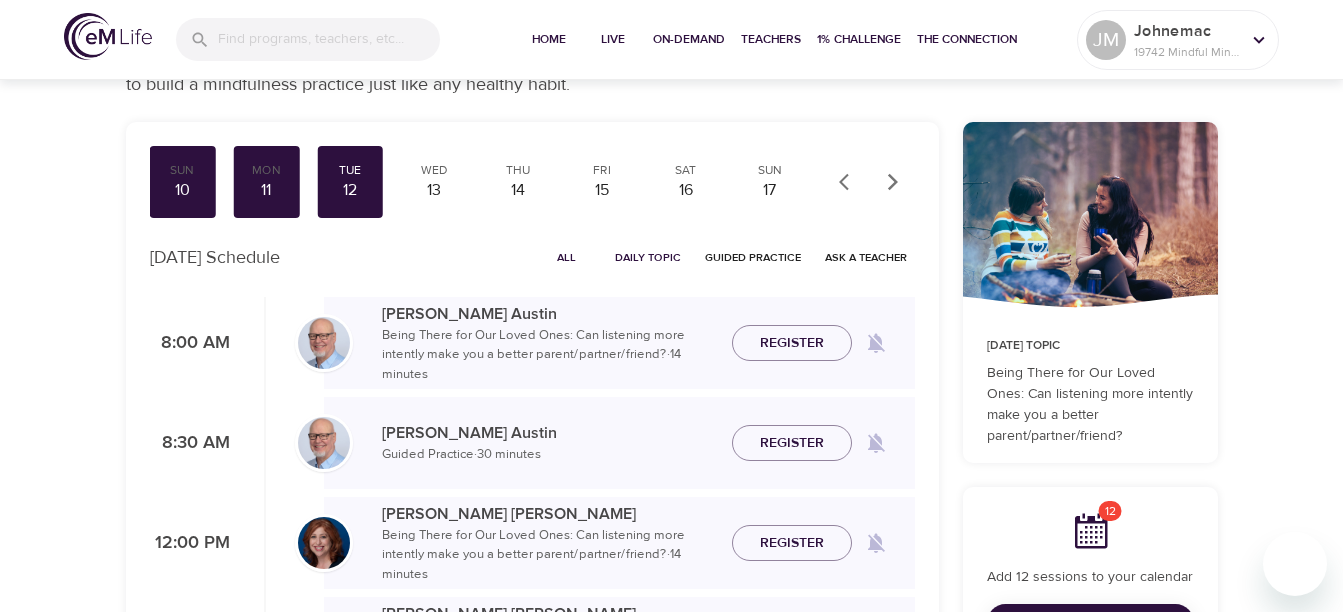 click on "Register" at bounding box center [792, 343] 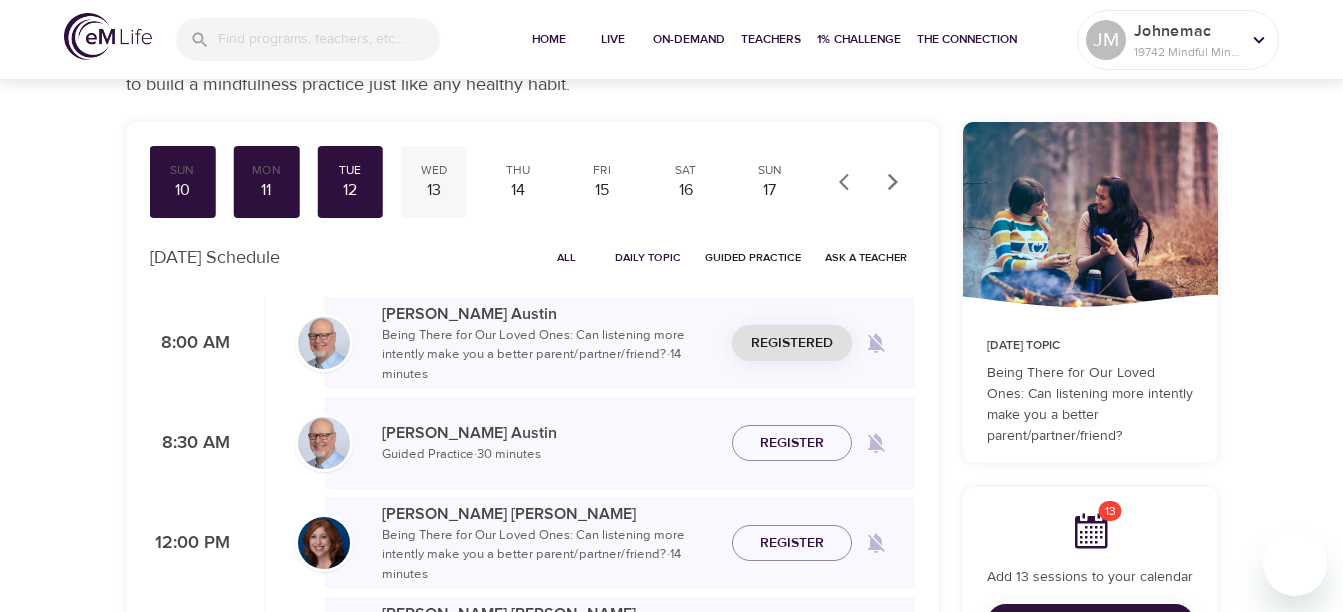 click on "13" at bounding box center [434, 190] 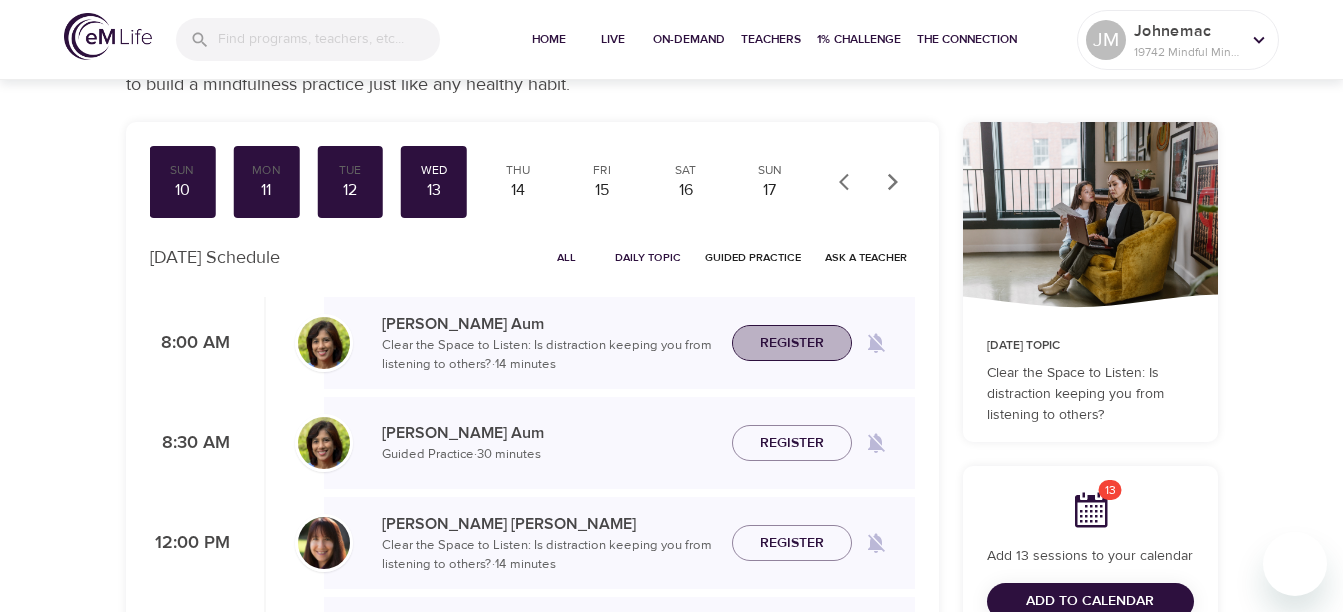 click on "Register" at bounding box center (792, 343) 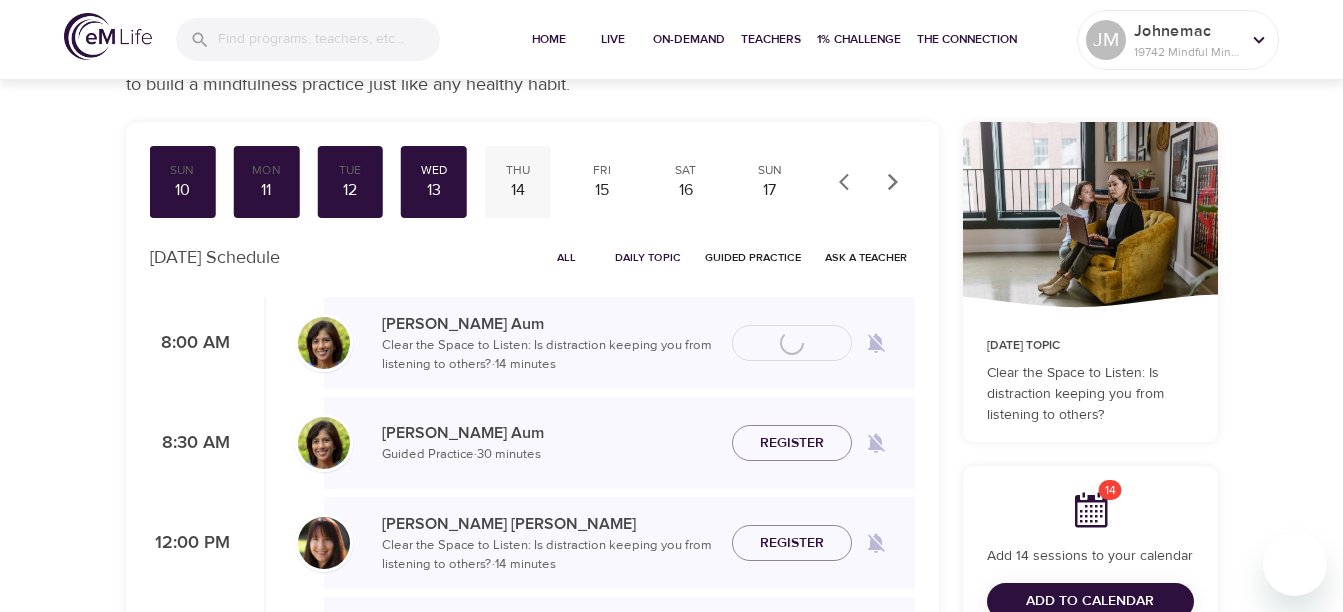 click on "14" at bounding box center [518, 190] 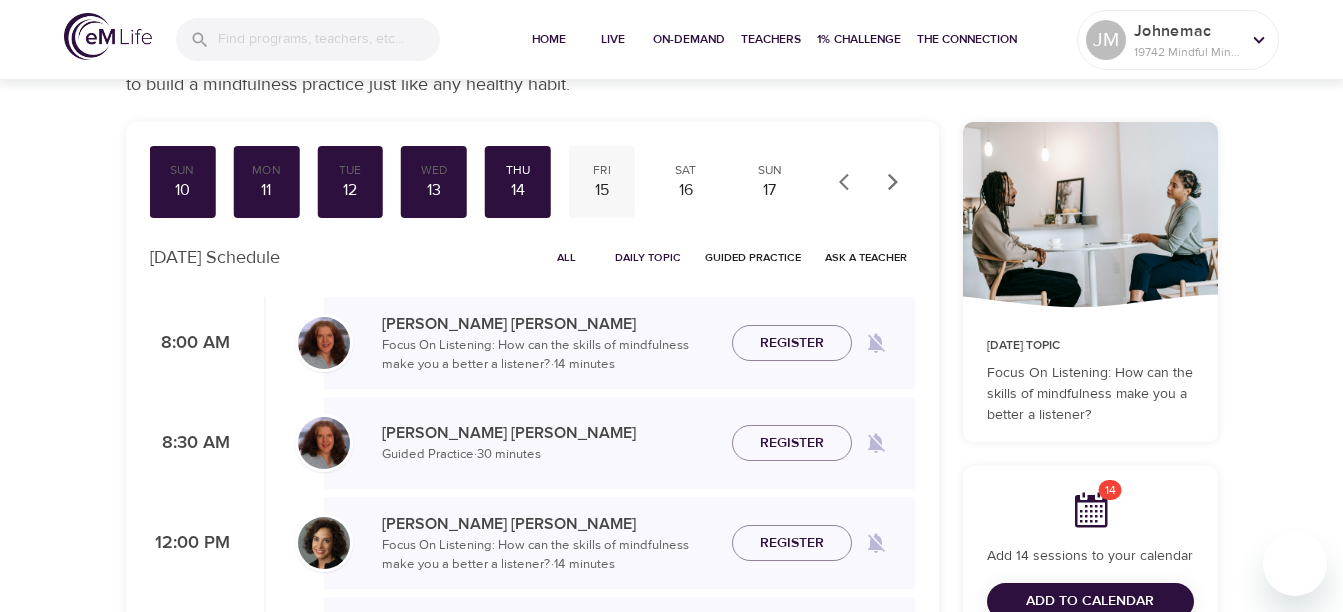 click on "Register" at bounding box center [792, 343] 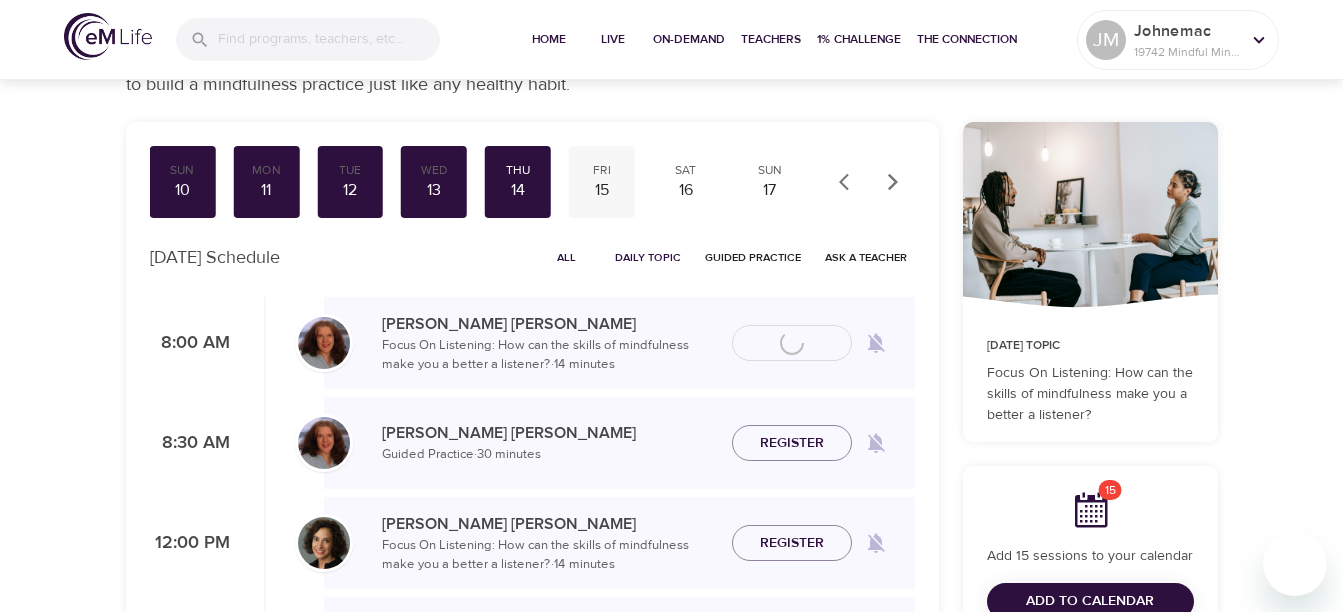 click on "15" at bounding box center [602, 190] 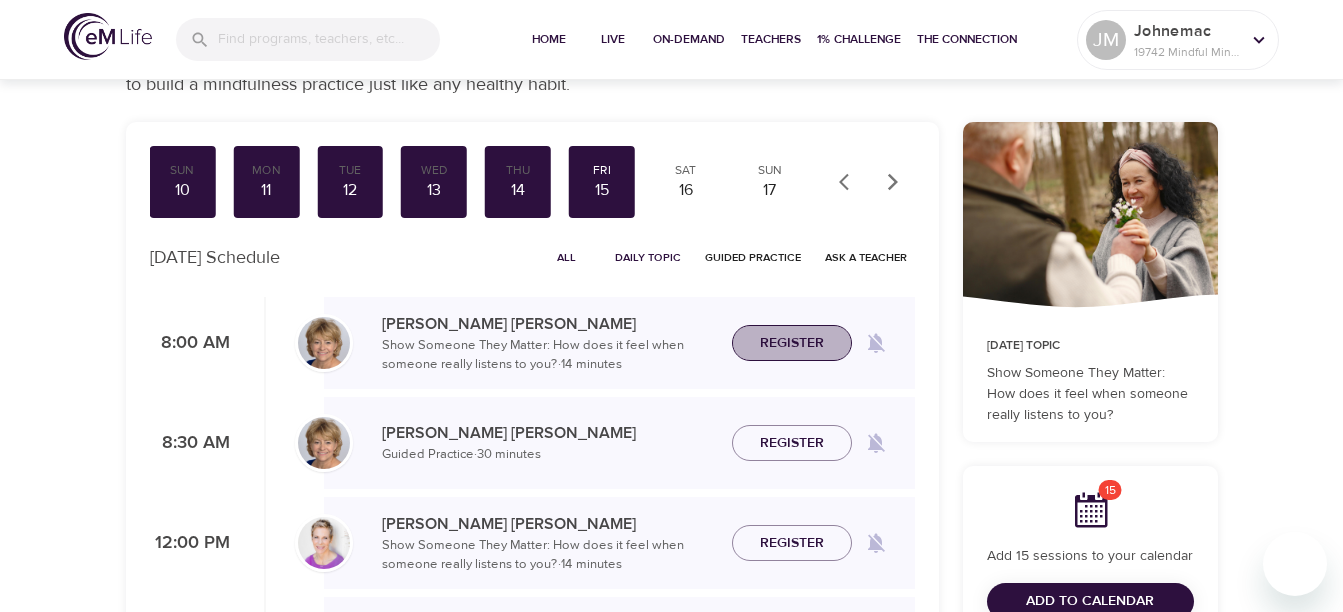 click on "Register" at bounding box center (792, 343) 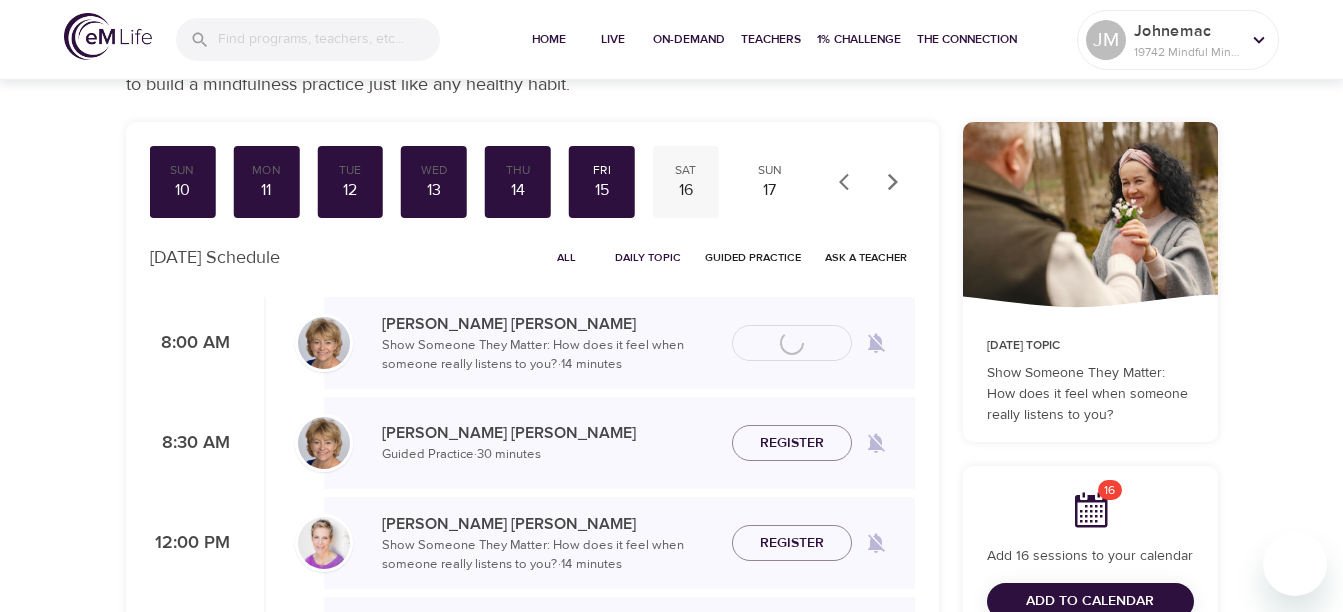click on "16" at bounding box center (686, 190) 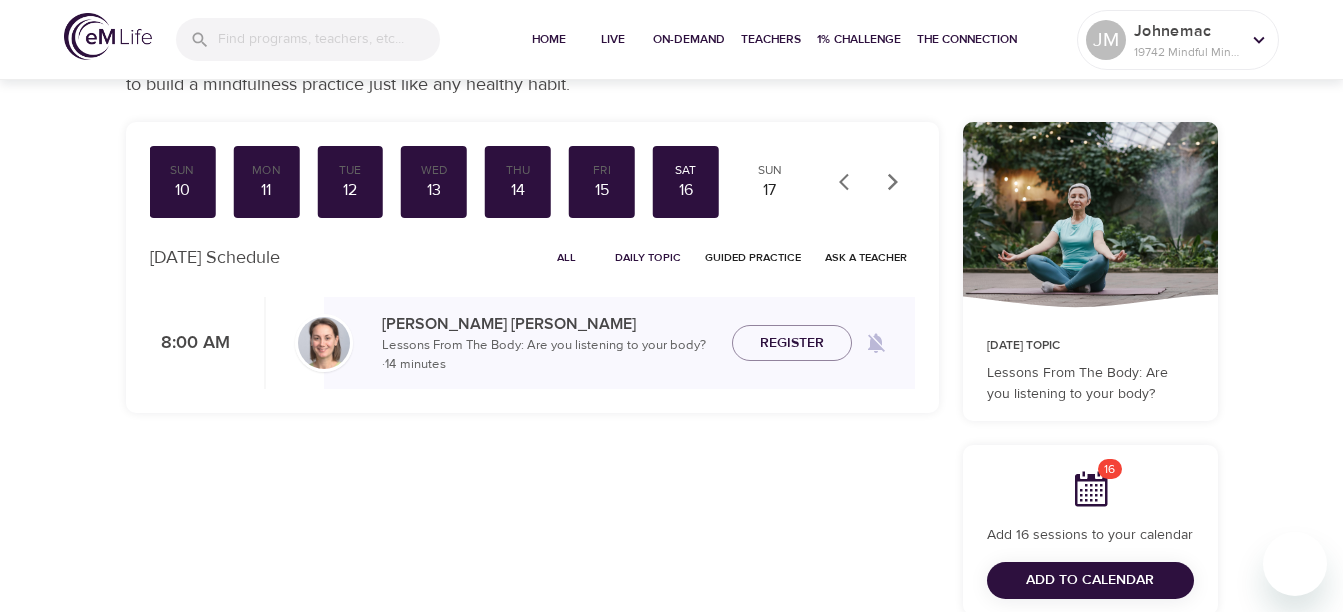 click on "Register" at bounding box center [792, 343] 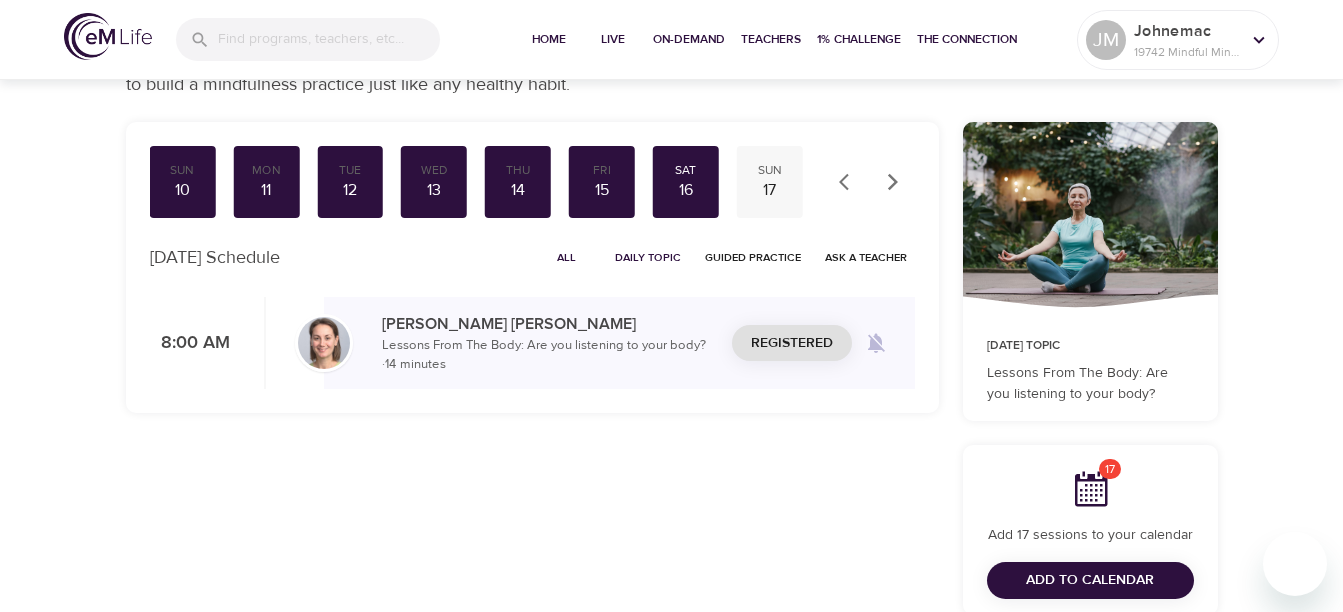 click on "Sun" at bounding box center (770, 170) 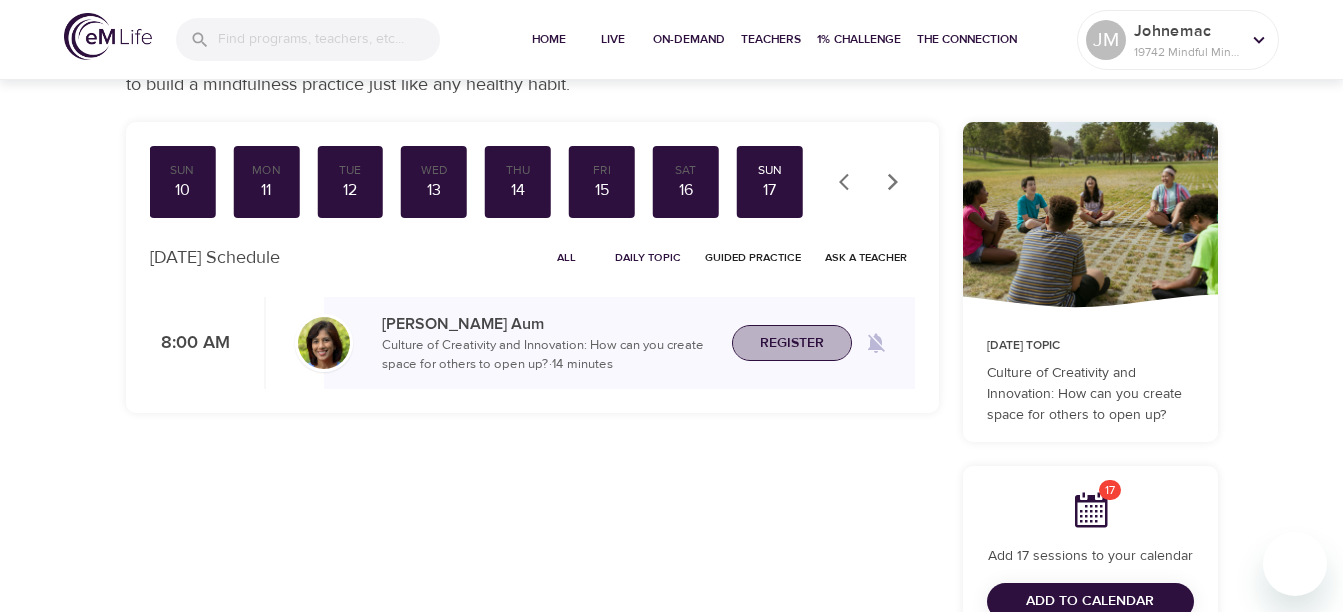 click on "Register" at bounding box center (792, 343) 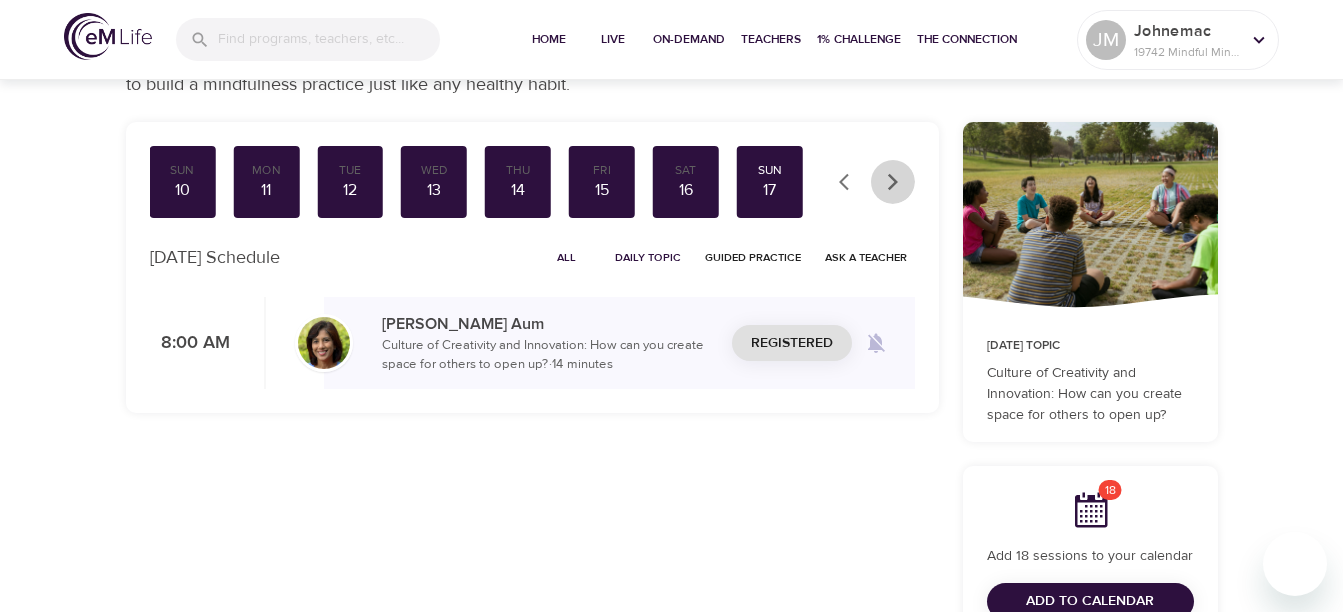 click 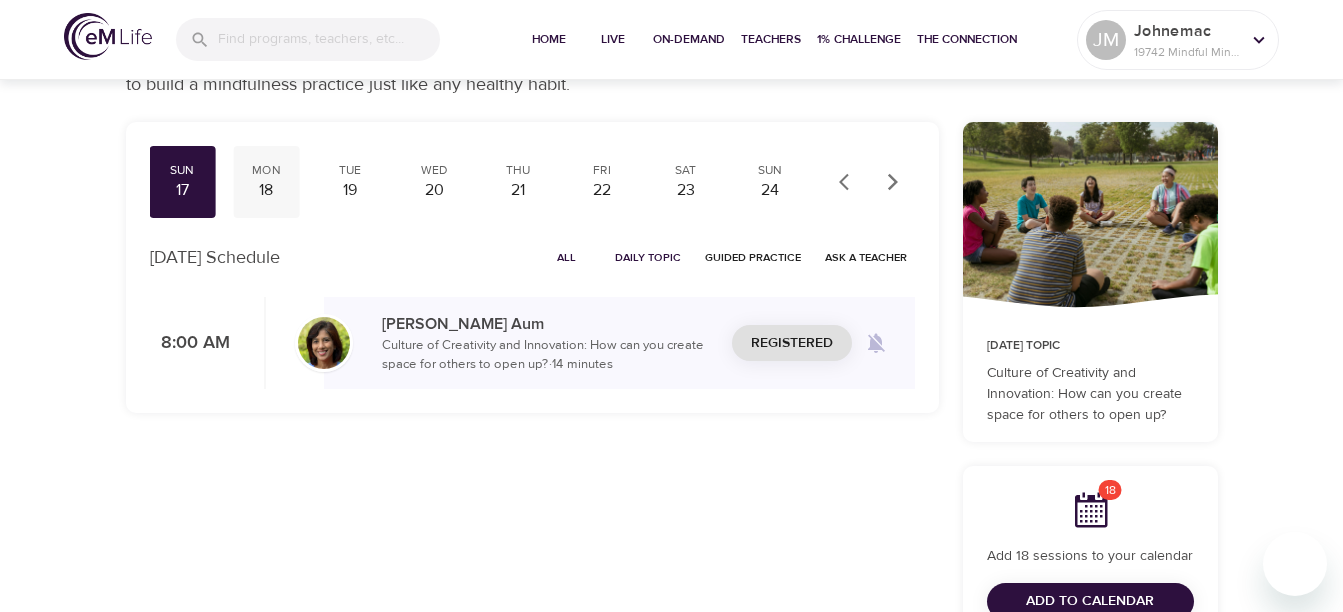 click on "Mon" at bounding box center (266, 170) 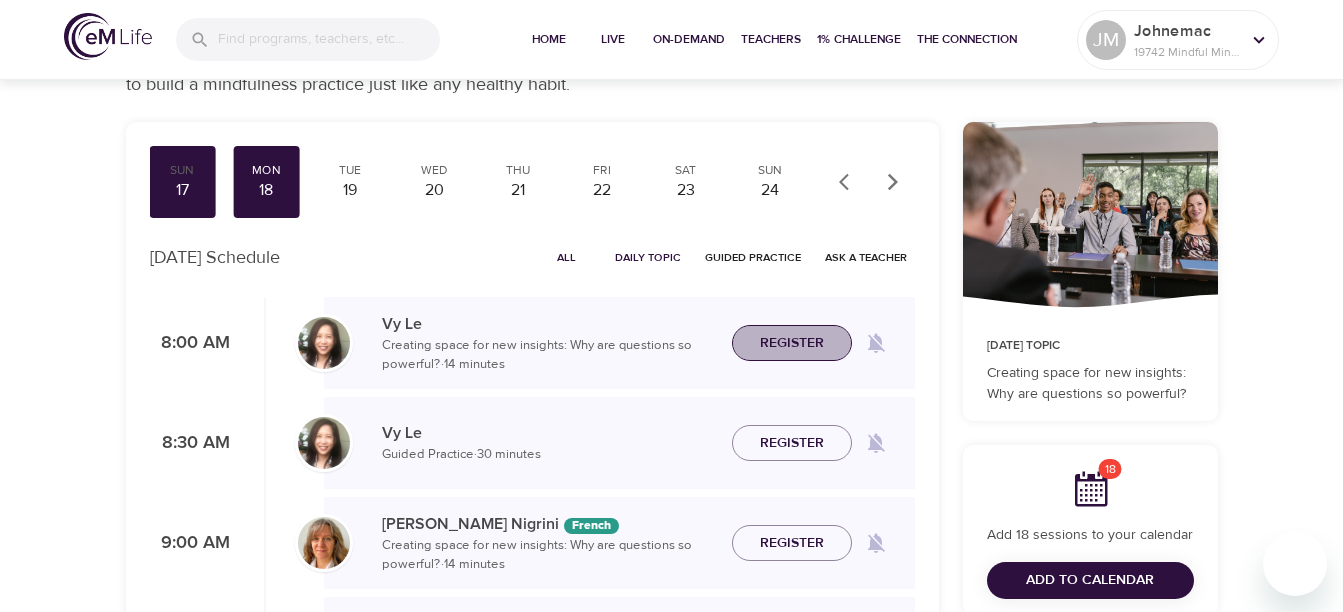 click on "Register" at bounding box center [792, 343] 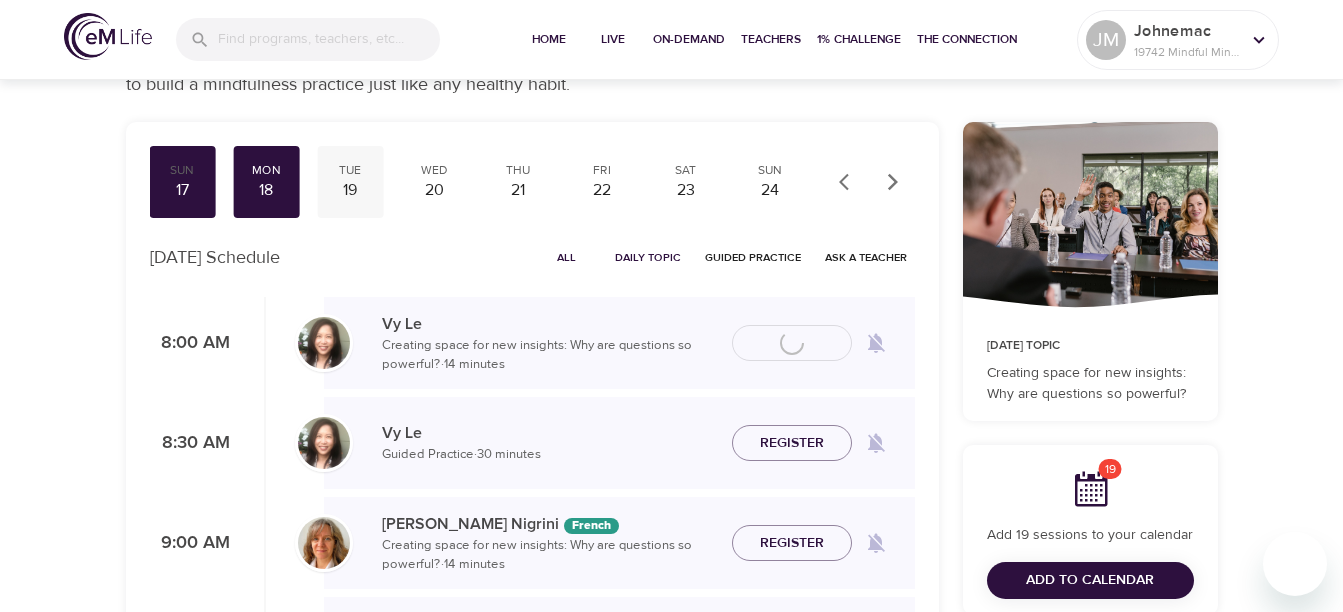 click on "19" at bounding box center [350, 190] 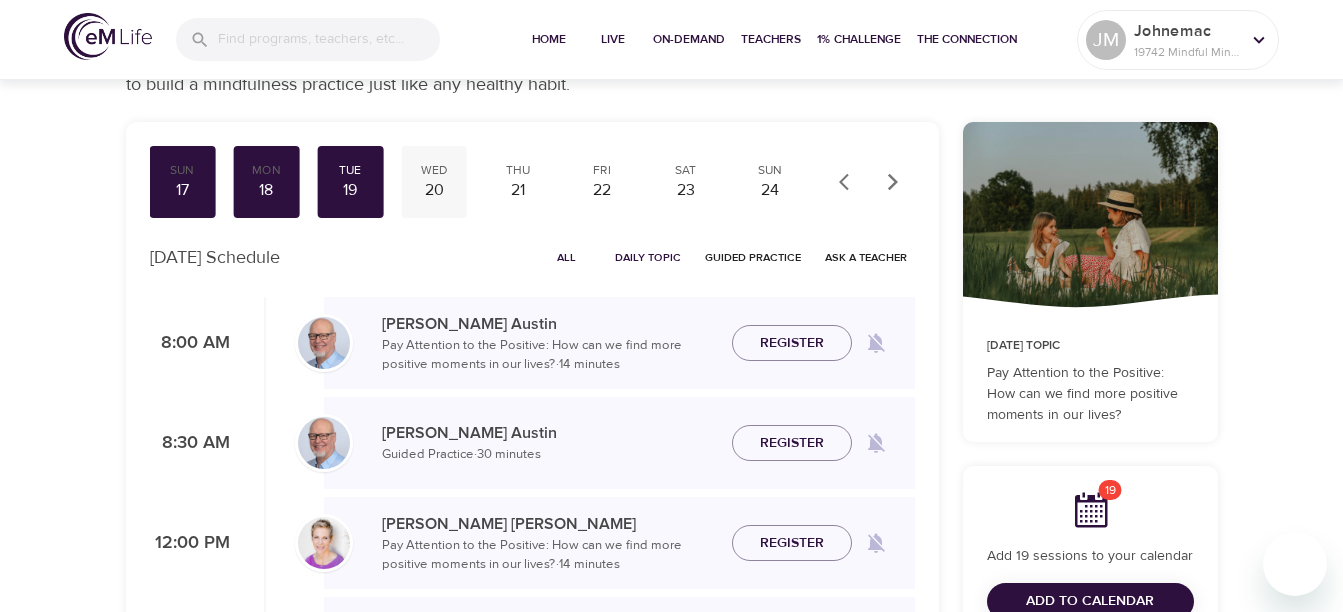 drag, startPoint x: 759, startPoint y: 348, endPoint x: 432, endPoint y: 210, distance: 354.92676 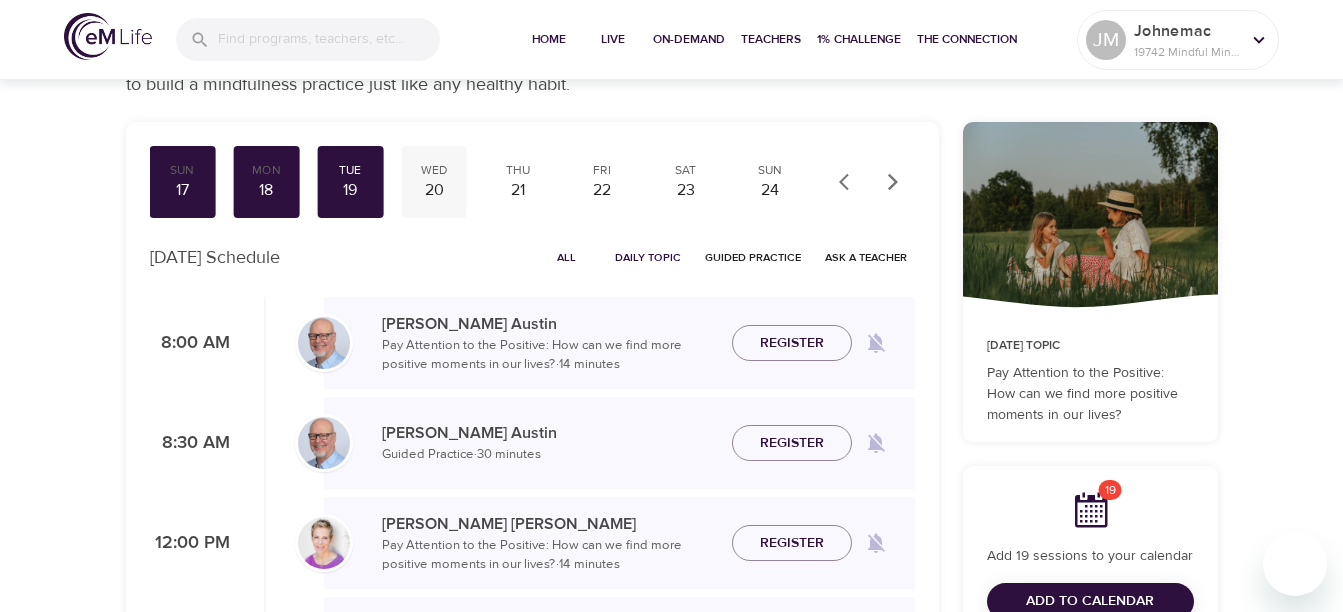 click on "Register" at bounding box center [792, 343] 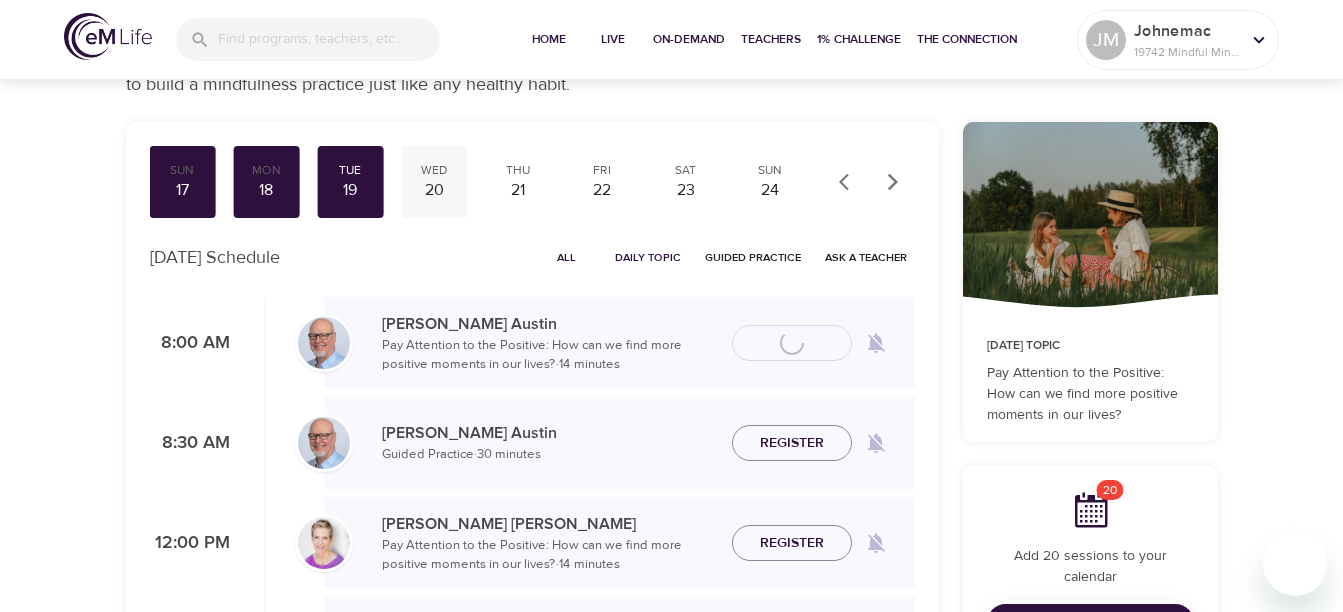 click on "Wed" at bounding box center [434, 170] 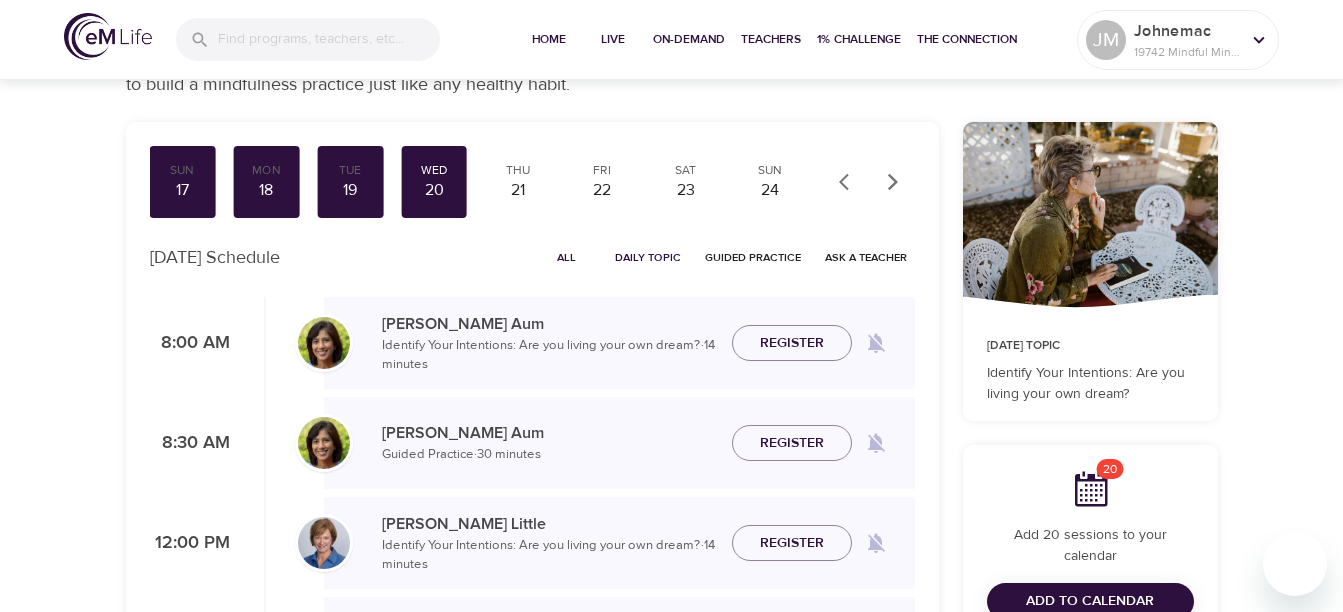 click on "Register" at bounding box center [792, 343] 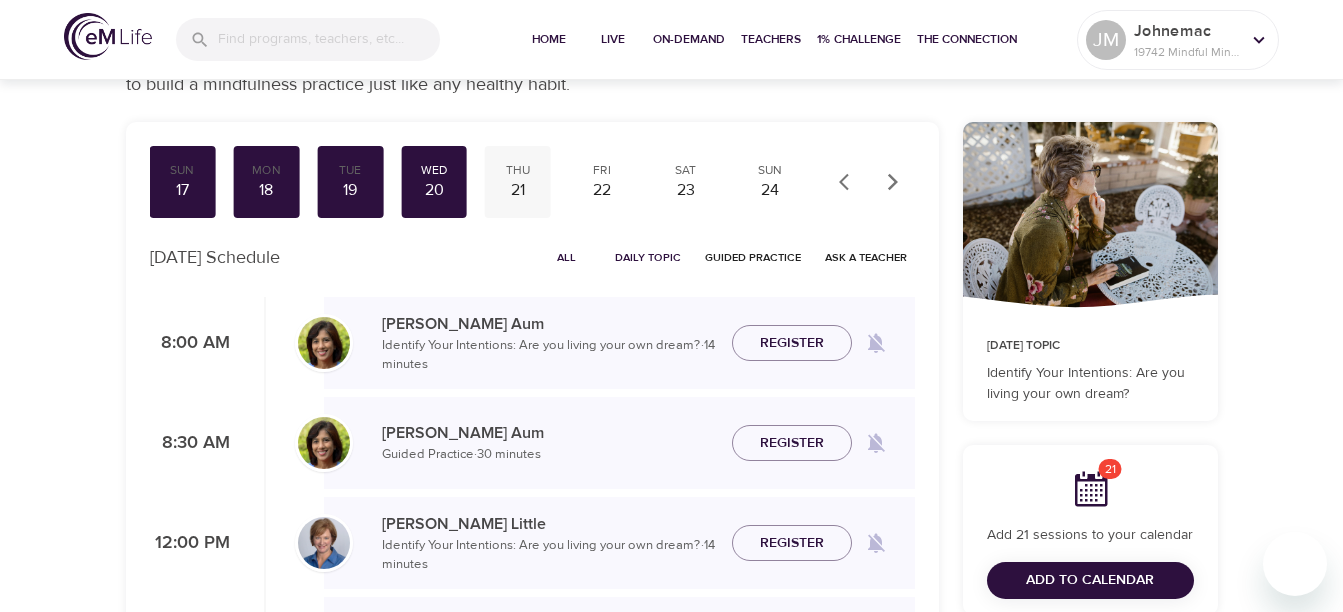click on "21" at bounding box center (518, 190) 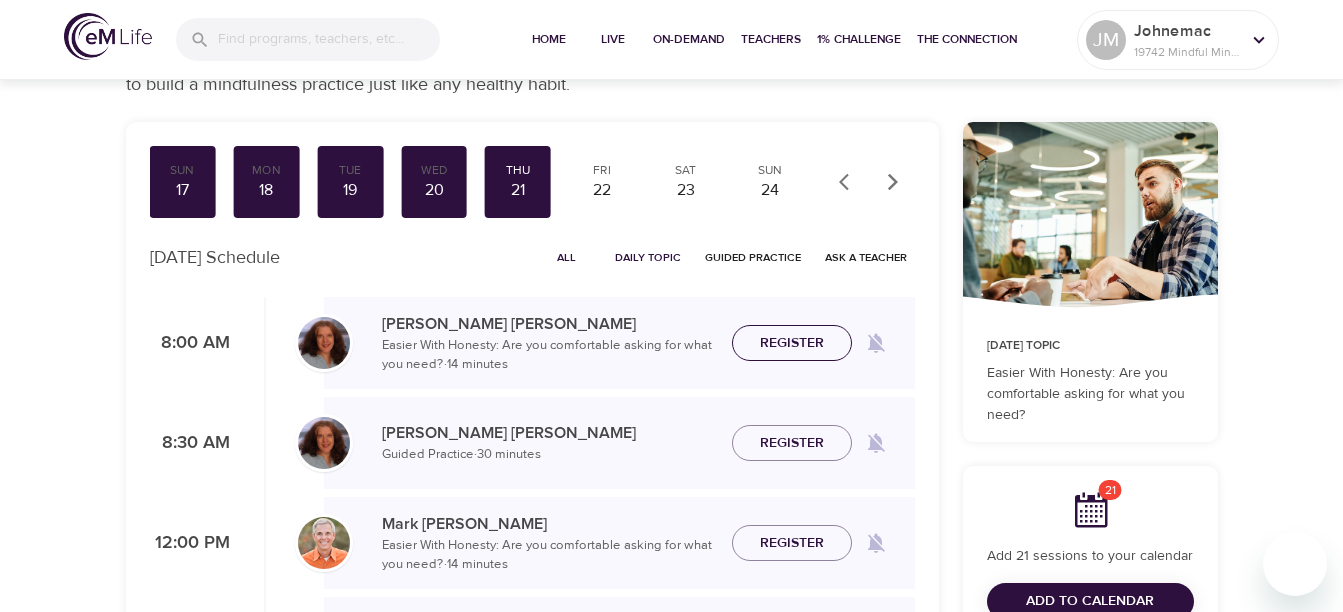 click on "Register" at bounding box center (792, 343) 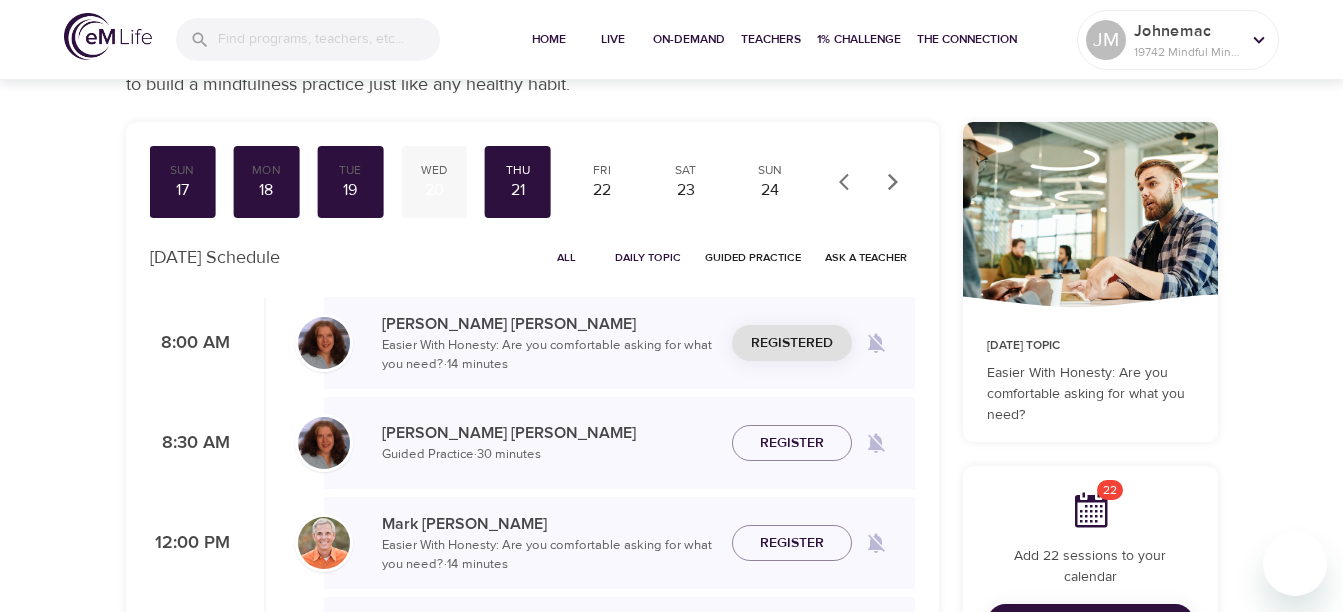 click on "20" at bounding box center [434, 190] 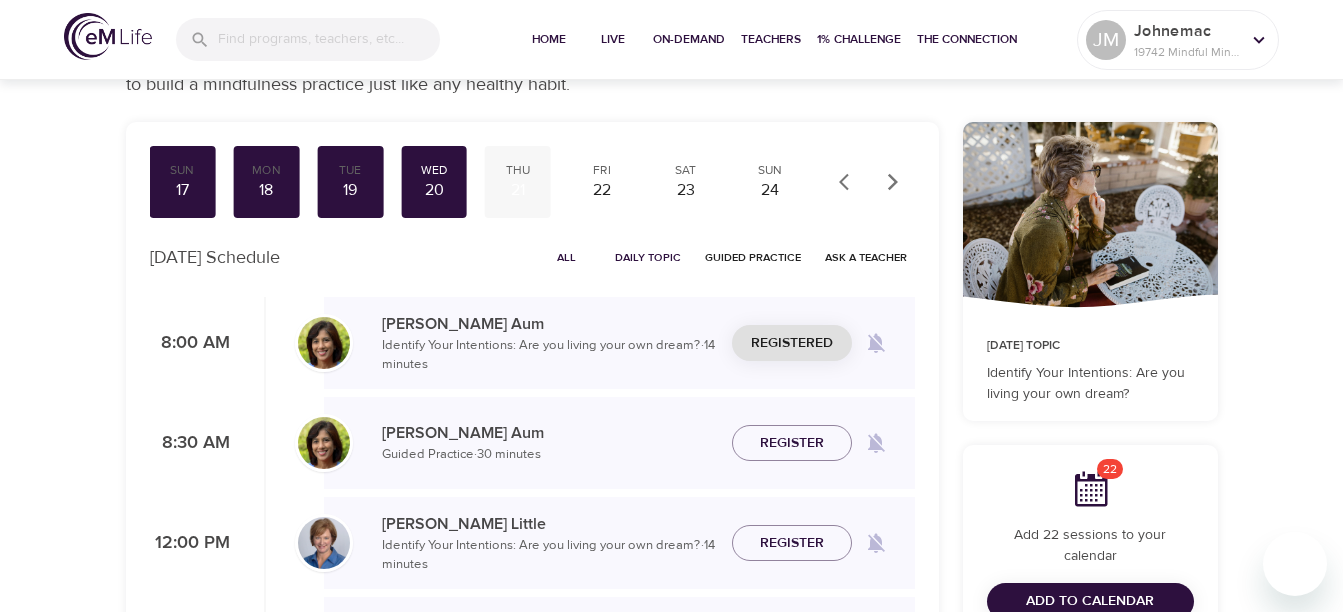click on "21" at bounding box center [518, 190] 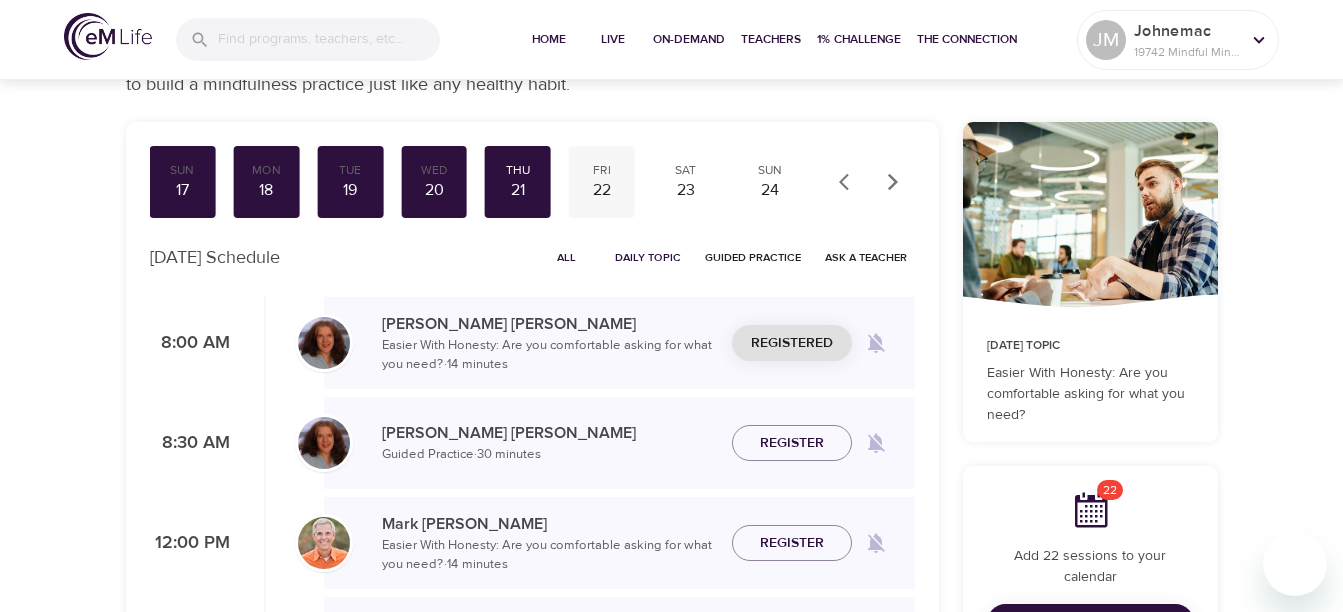 click on "22" at bounding box center (602, 190) 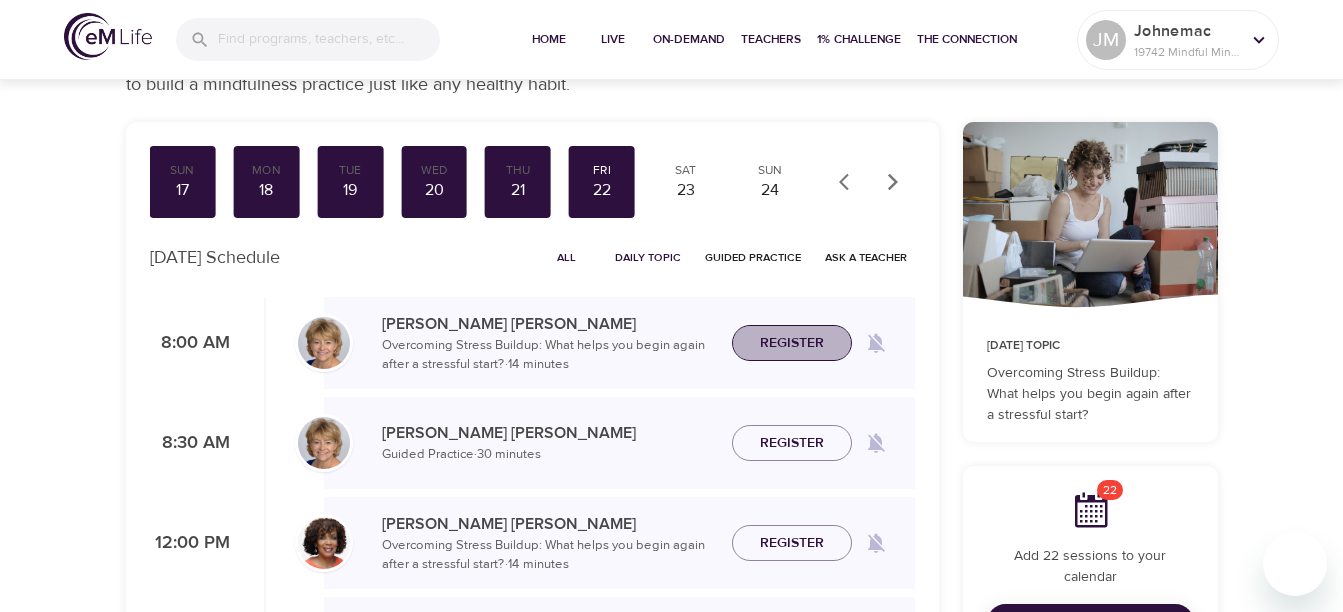 click on "Register" at bounding box center (792, 343) 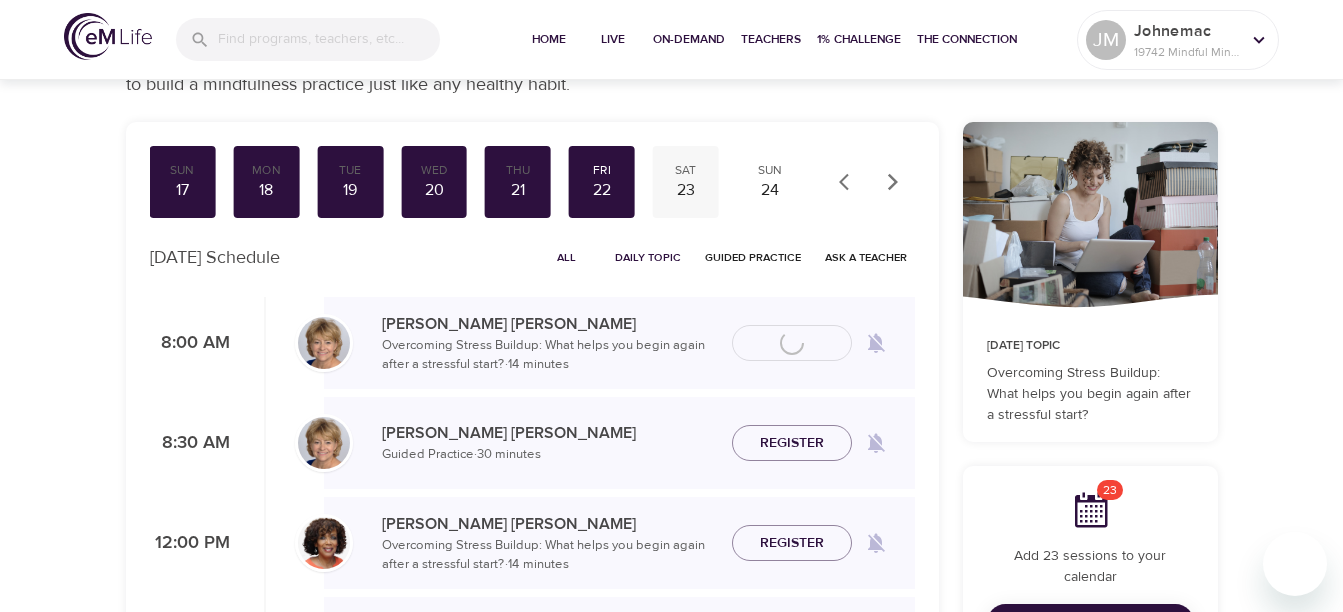 click on "23" at bounding box center (686, 190) 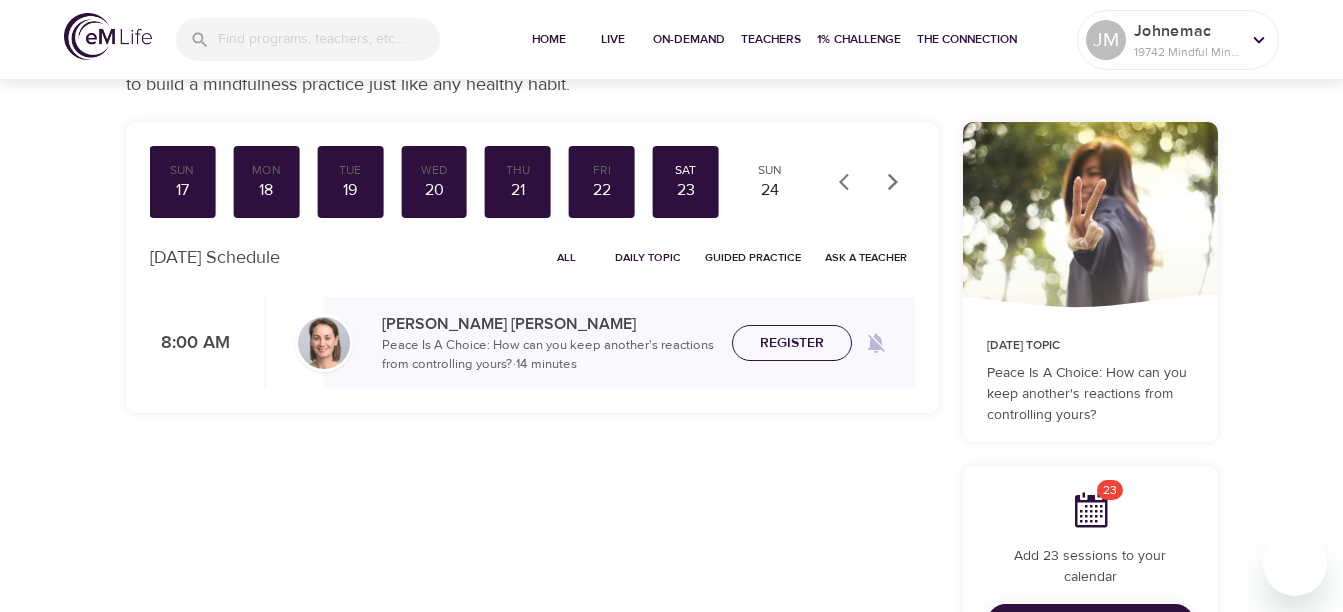 click on "Register" at bounding box center (792, 343) 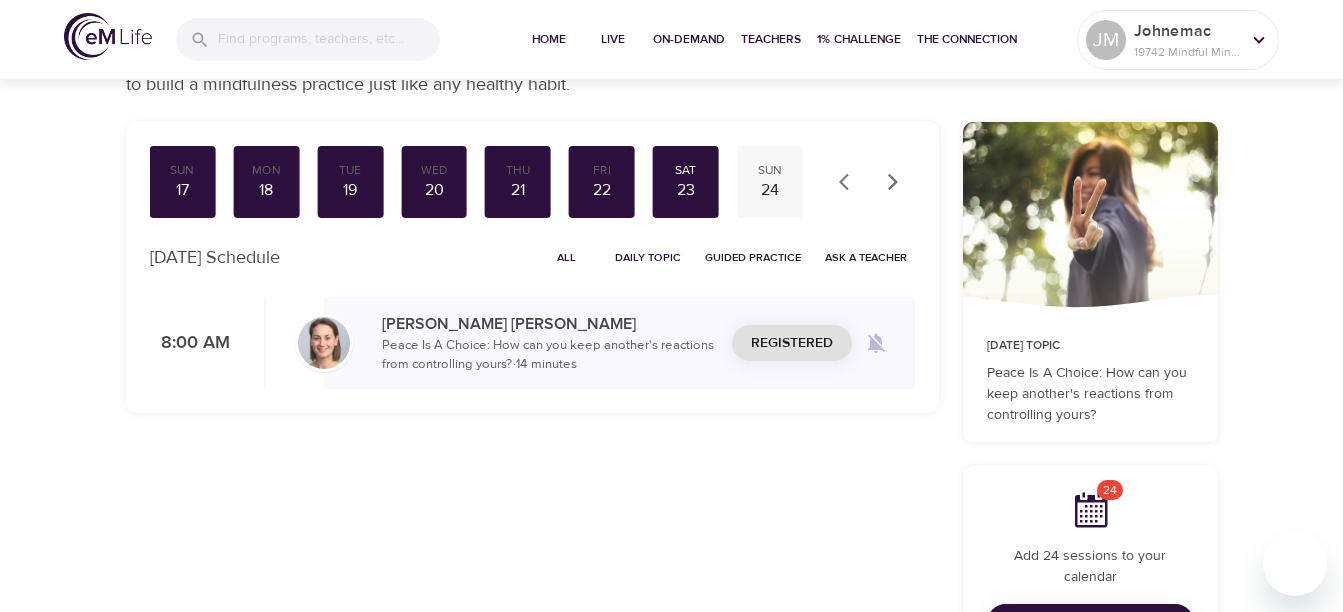 click on "Sun" at bounding box center [770, 170] 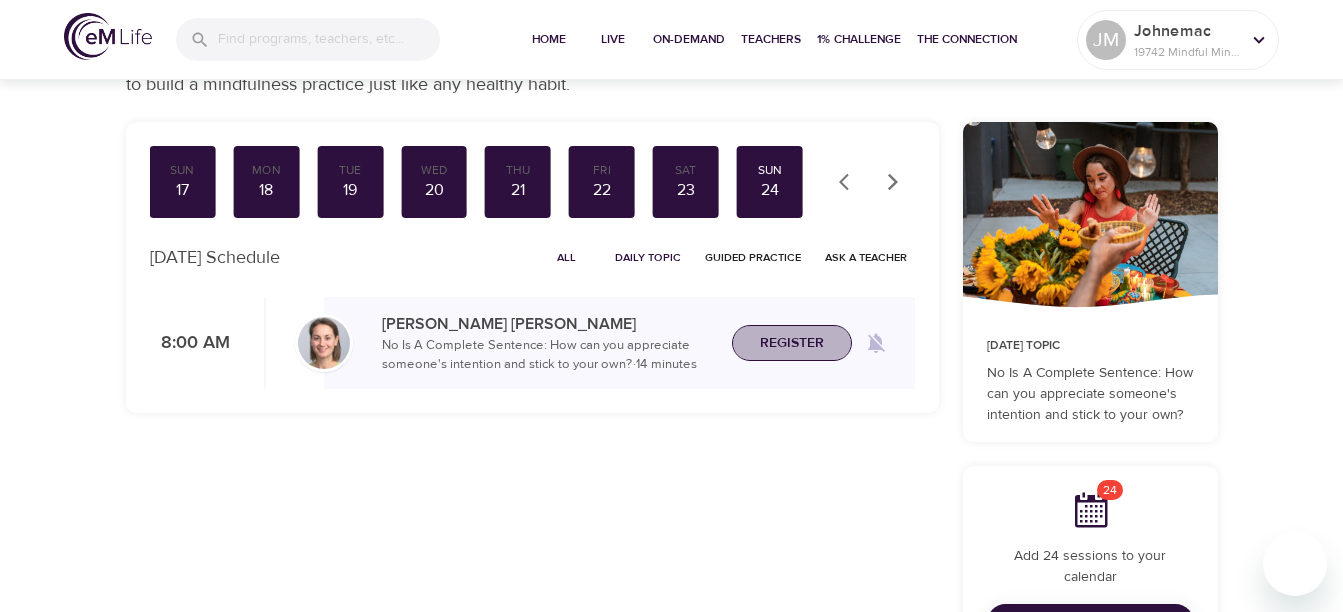 click on "Register" at bounding box center [792, 343] 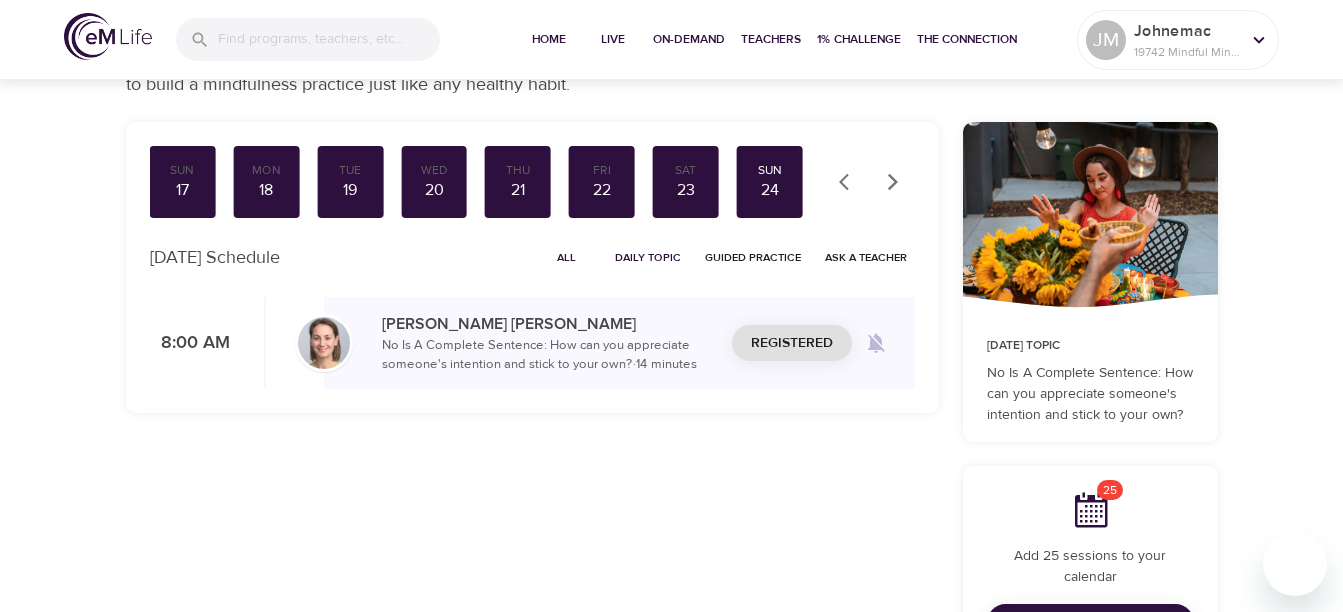 click 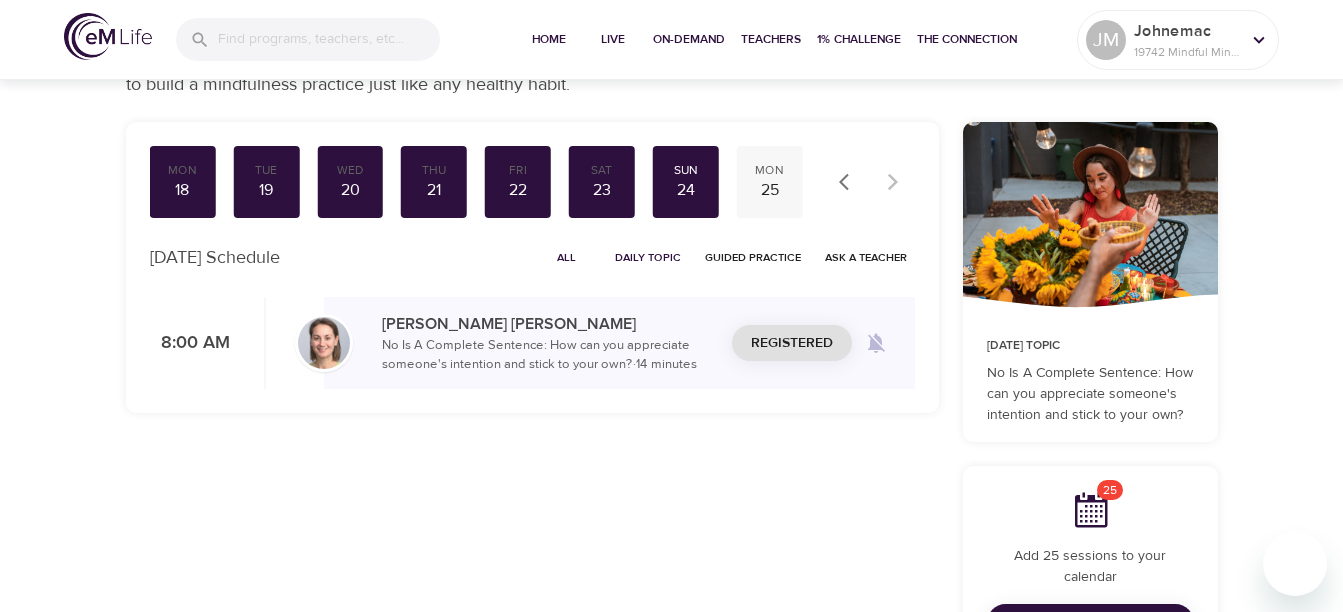 click on "Mon" at bounding box center (770, 170) 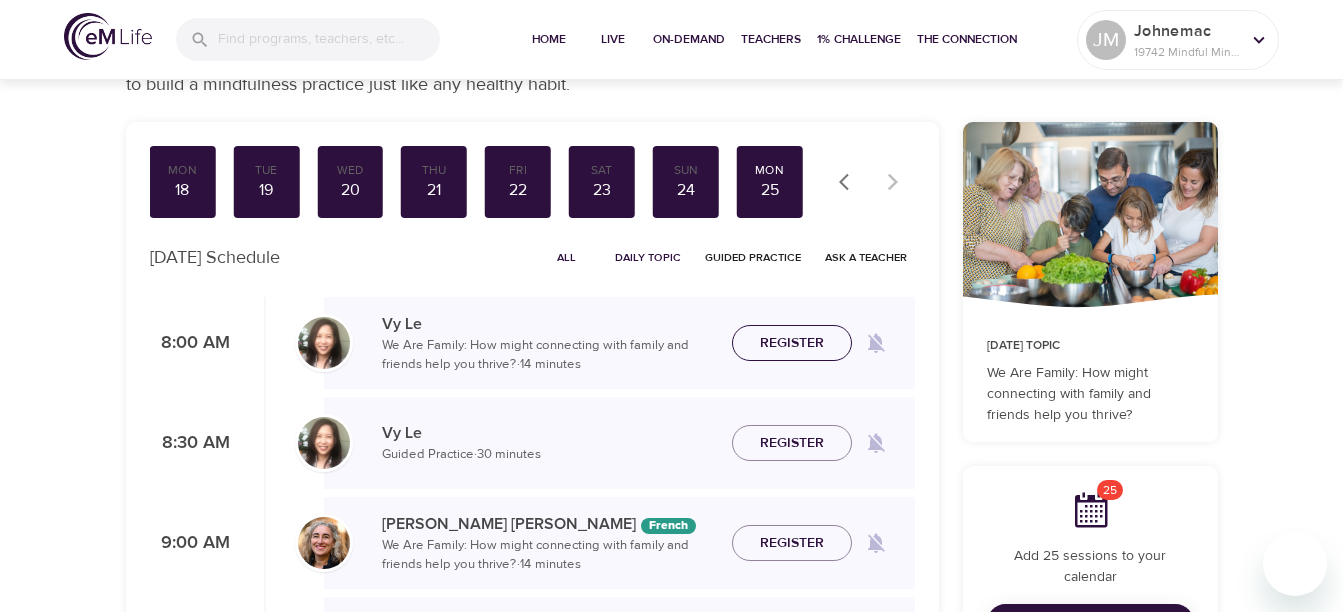 click on "Register" at bounding box center [792, 343] 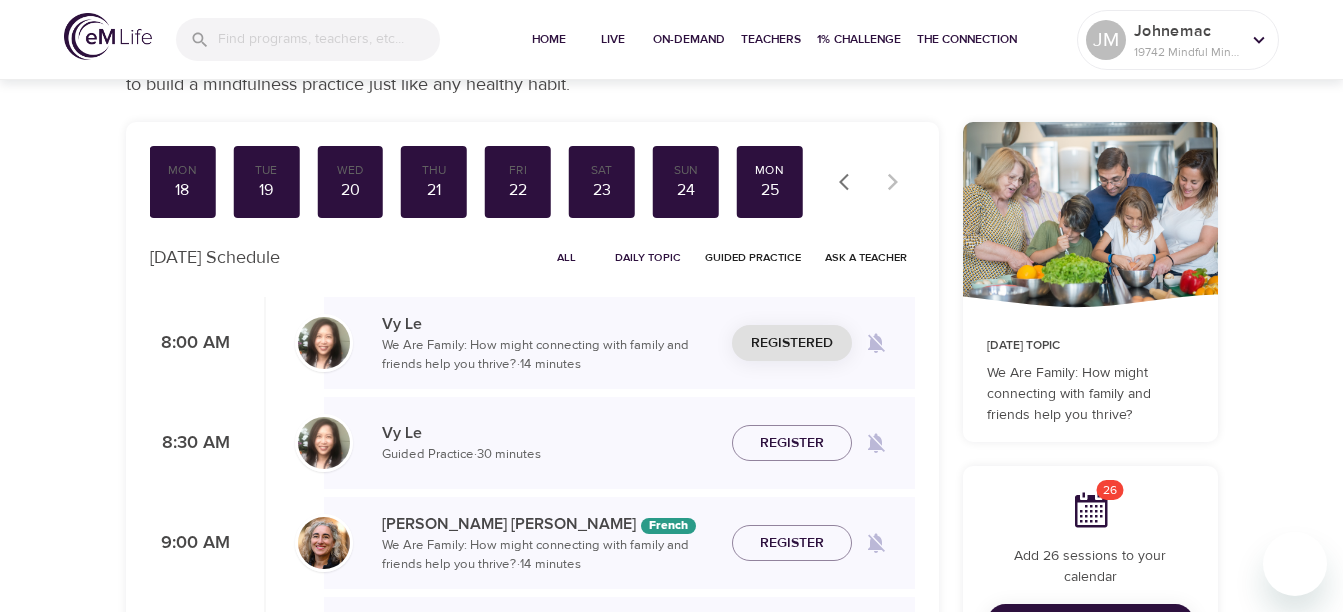 click at bounding box center [871, 182] 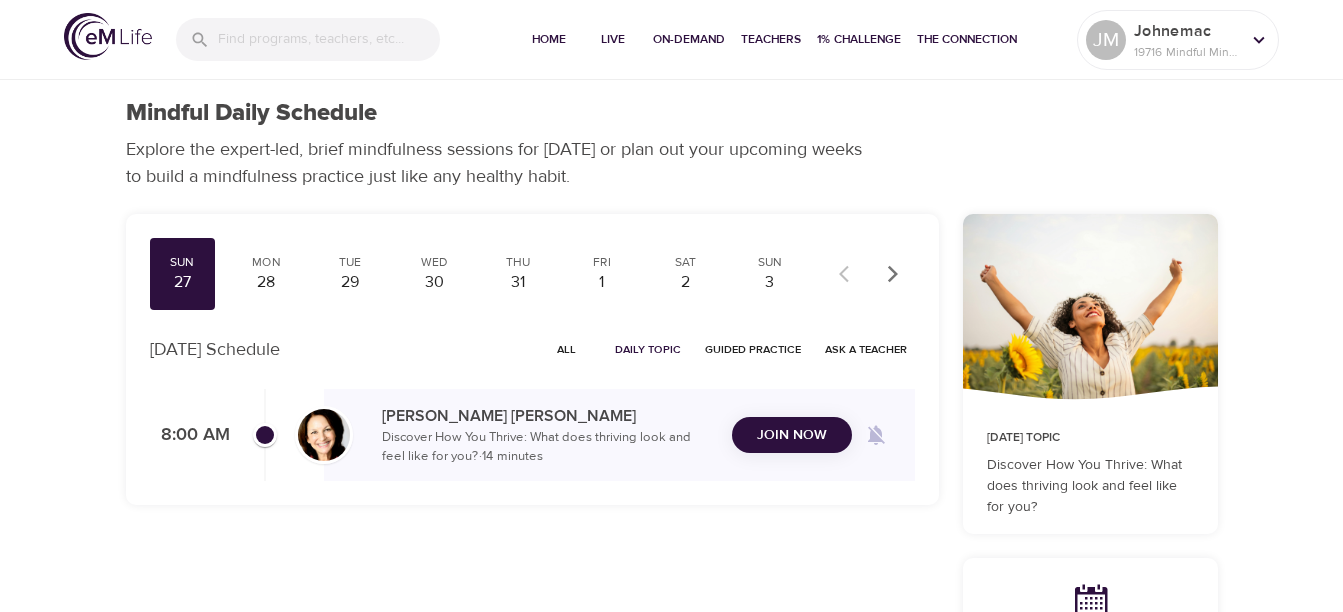 scroll, scrollTop: 0, scrollLeft: 0, axis: both 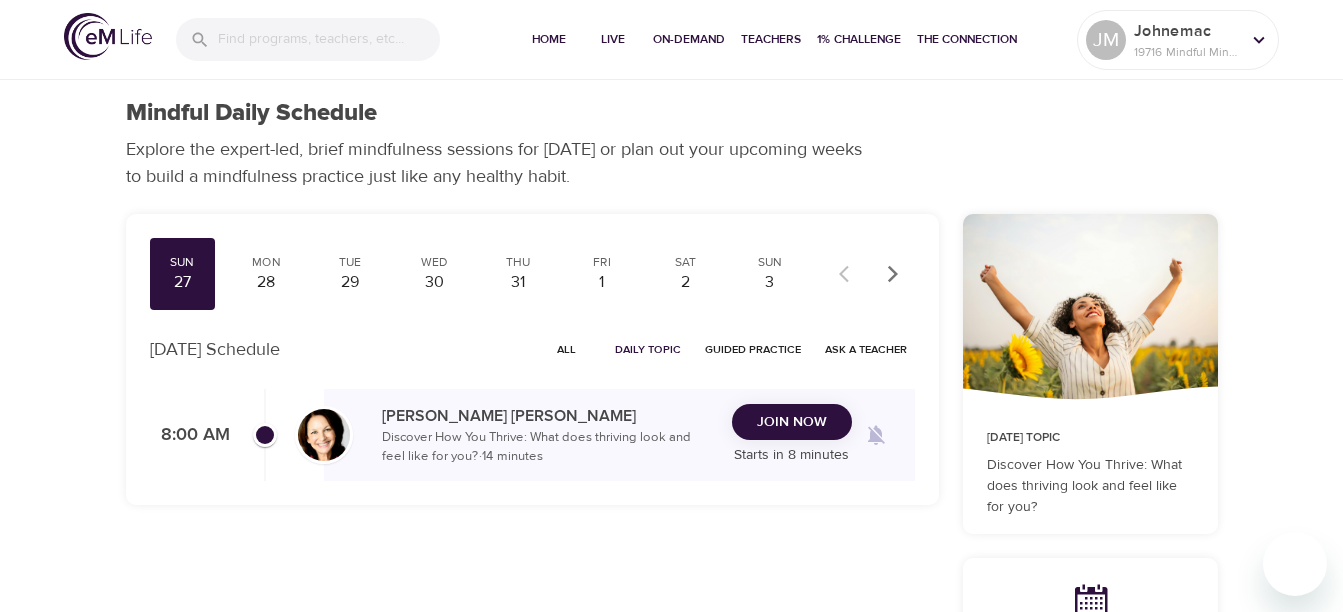 click on "Join Now" at bounding box center [792, 422] 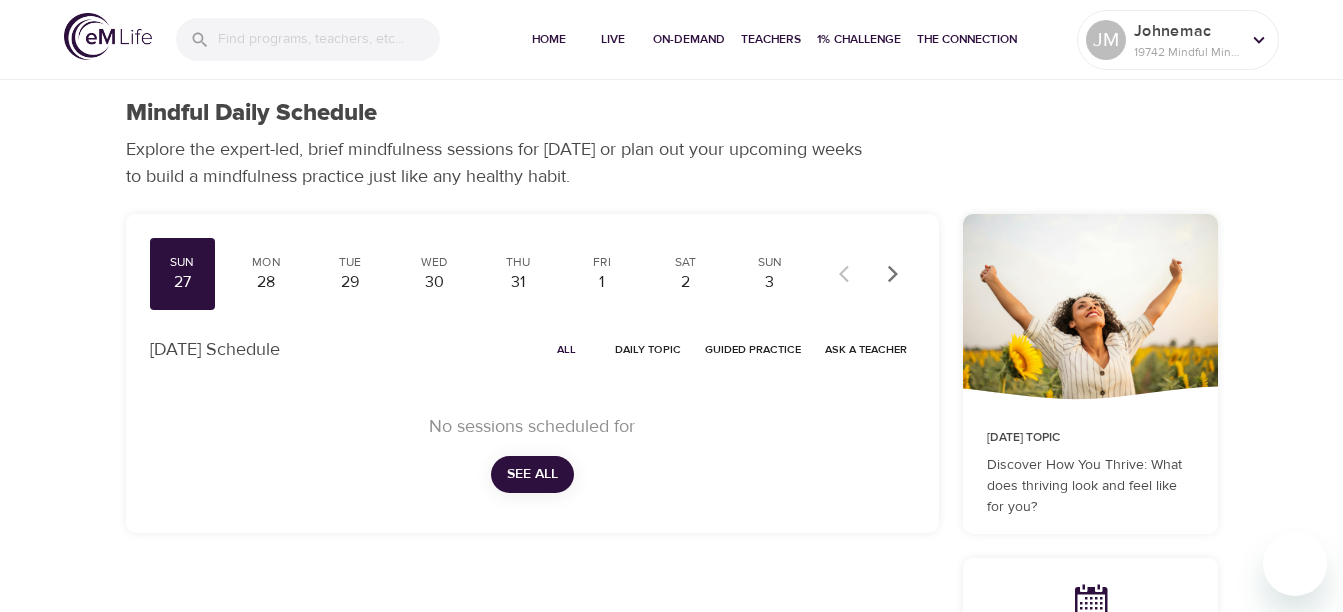 scroll, scrollTop: 0, scrollLeft: 0, axis: both 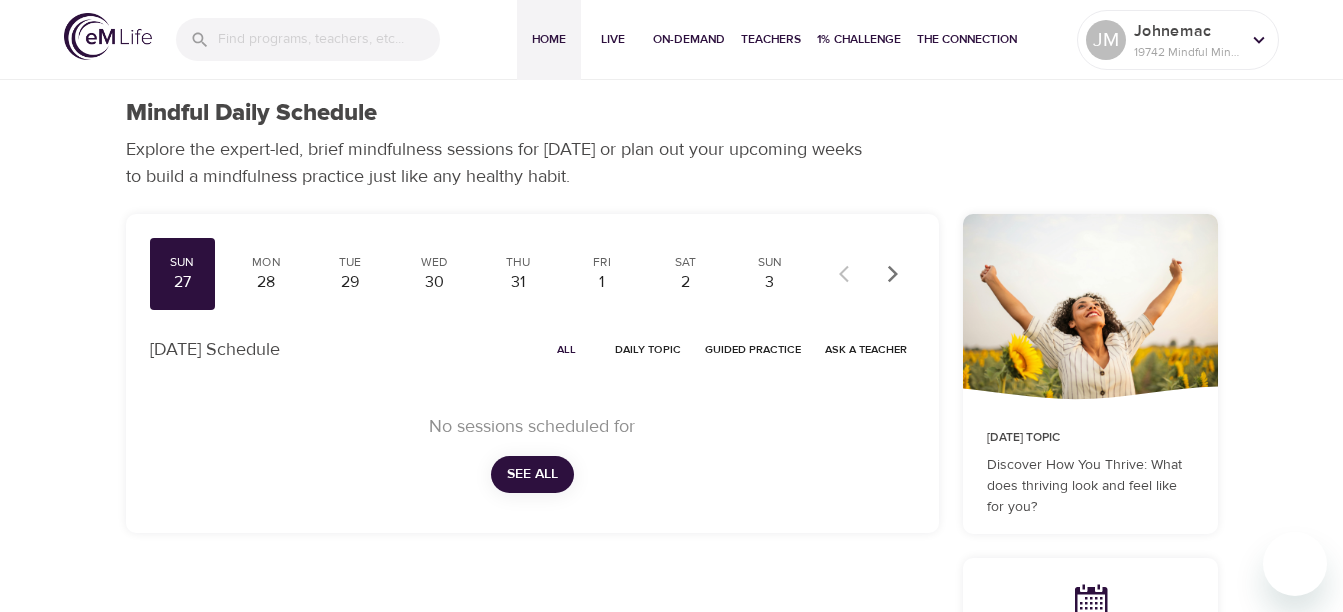 click on "Home" at bounding box center [549, 40] 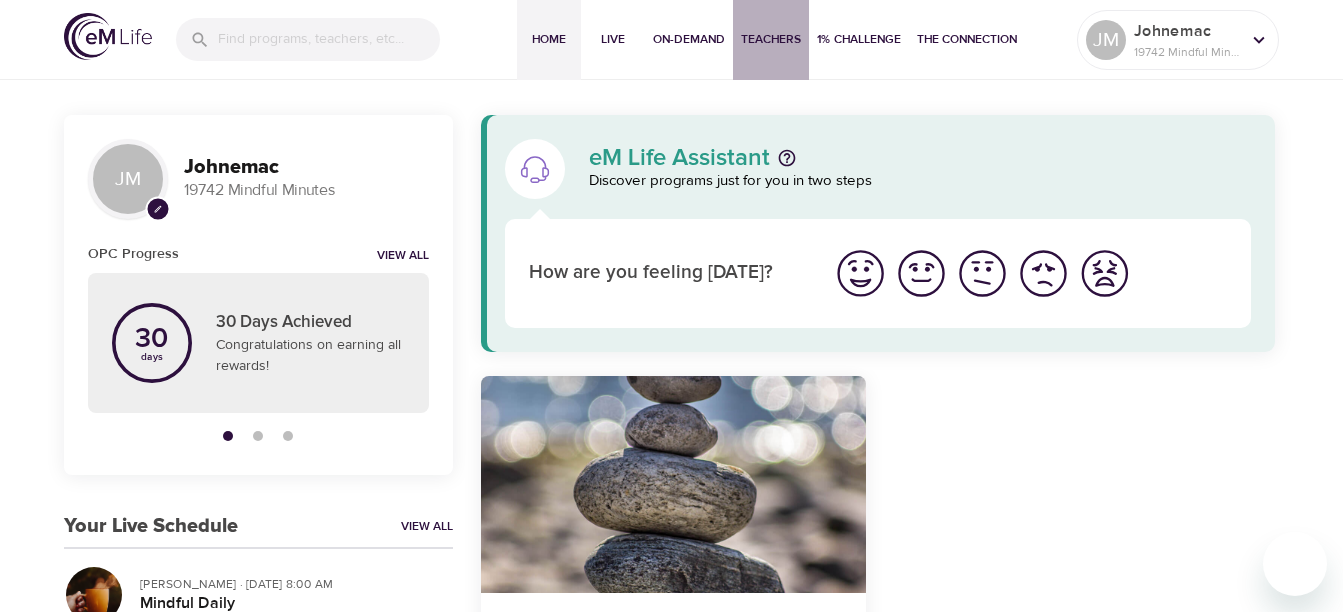 click on "Teachers" at bounding box center [771, 39] 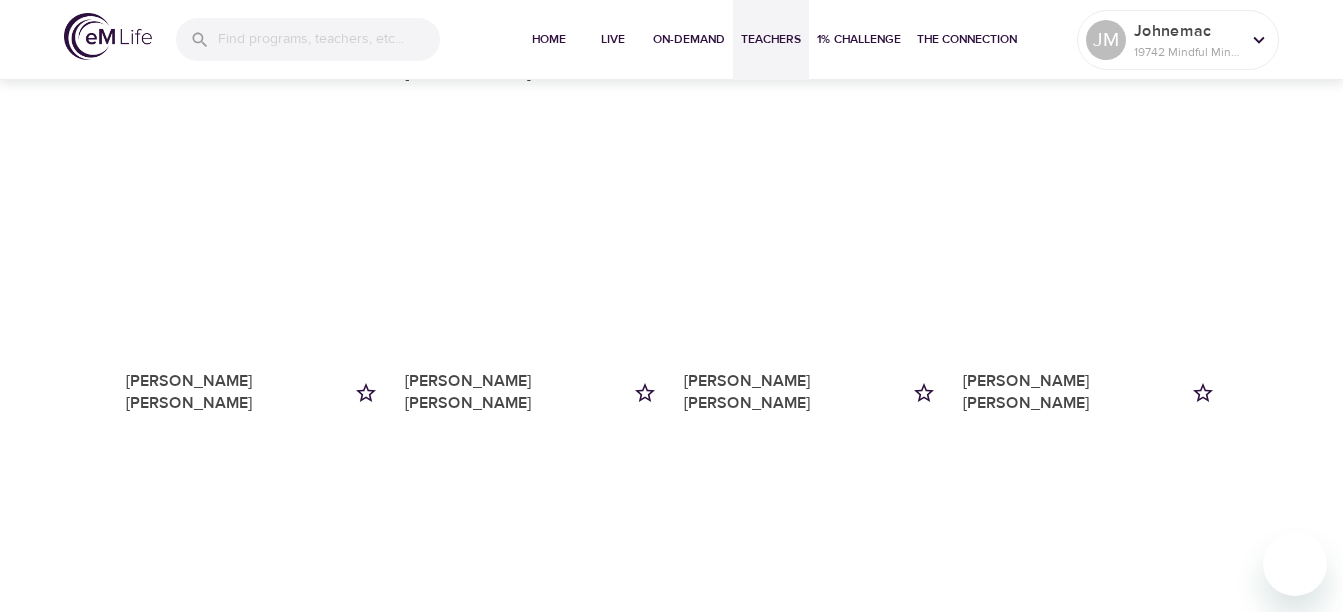 scroll, scrollTop: 1700, scrollLeft: 0, axis: vertical 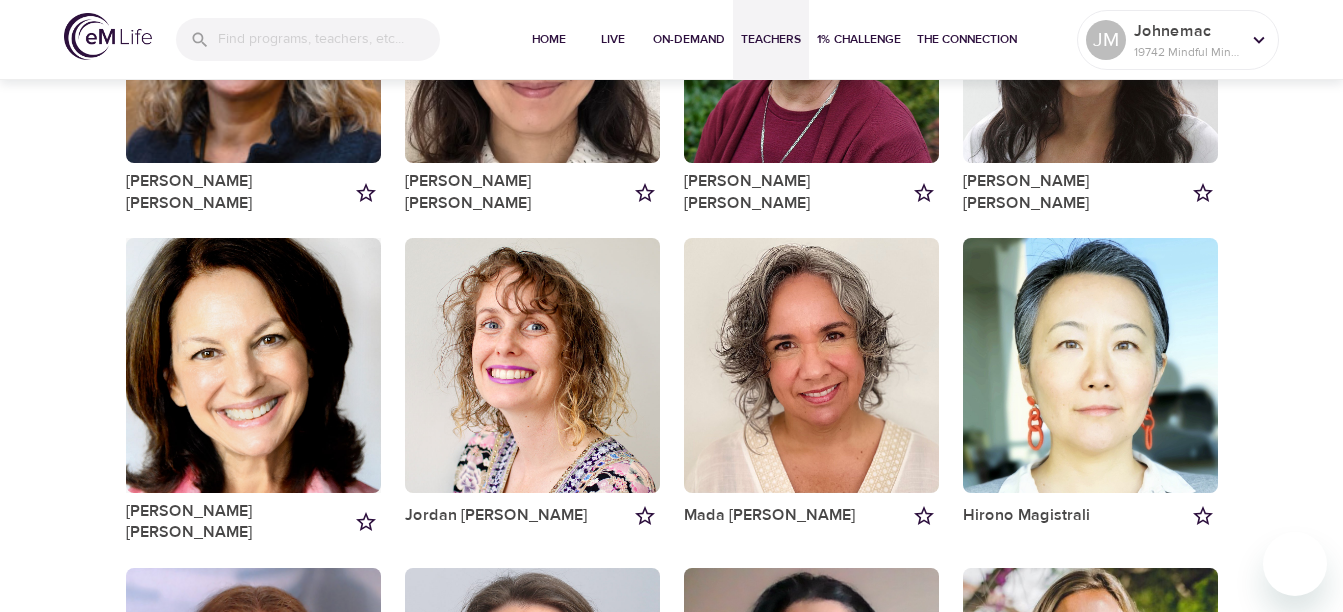 click at bounding box center [253, 365] 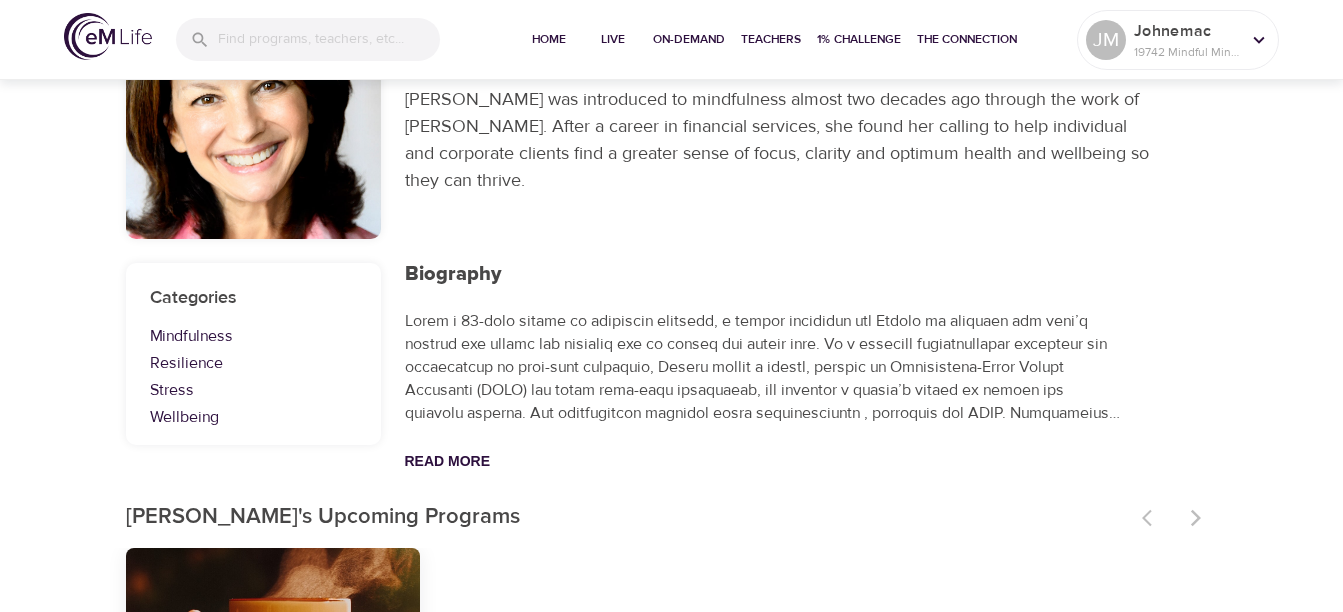 scroll, scrollTop: 263, scrollLeft: 0, axis: vertical 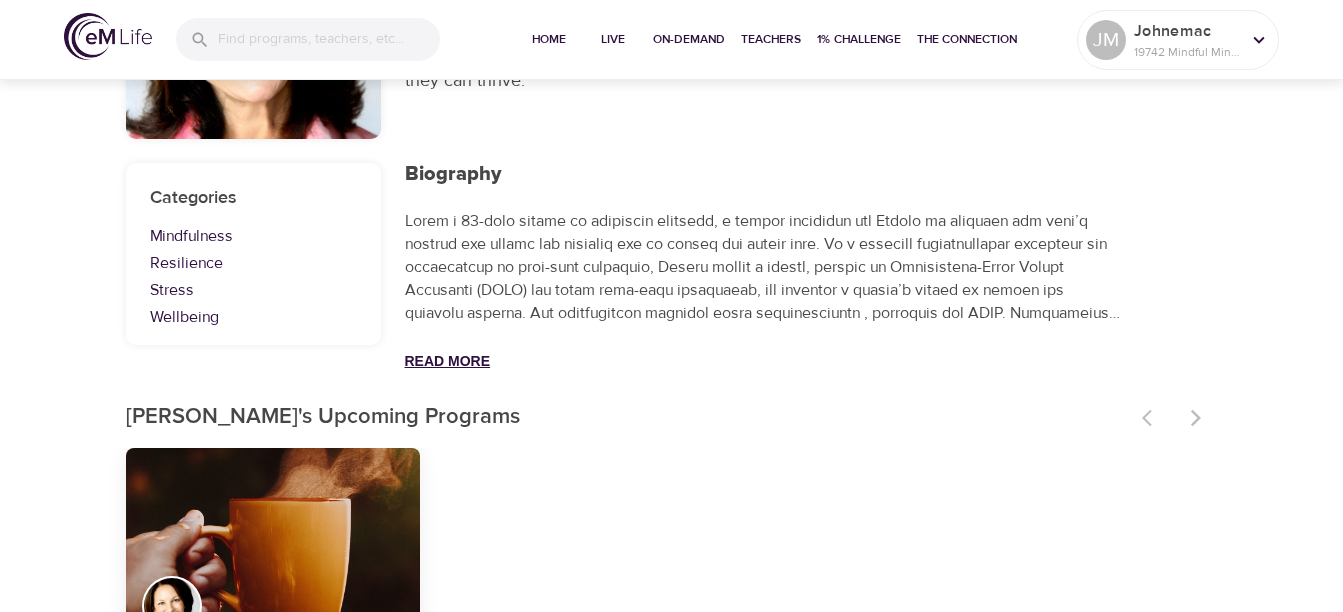 click on "Read More" at bounding box center (448, 361) 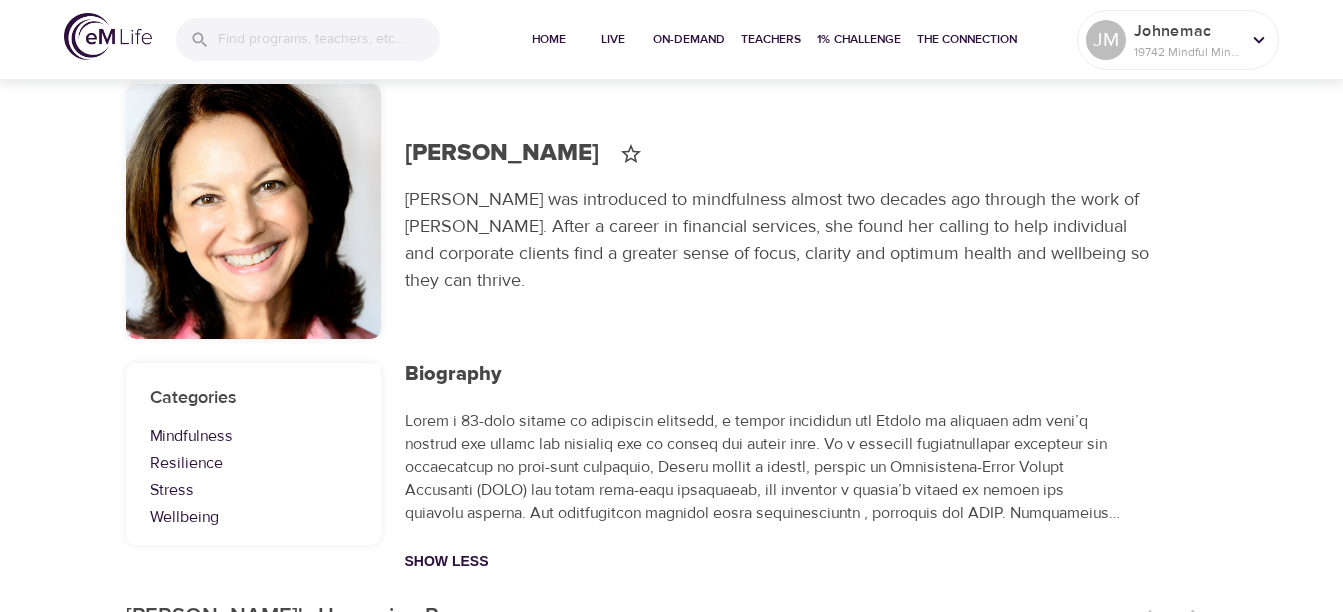 scroll, scrollTop: 0, scrollLeft: 0, axis: both 